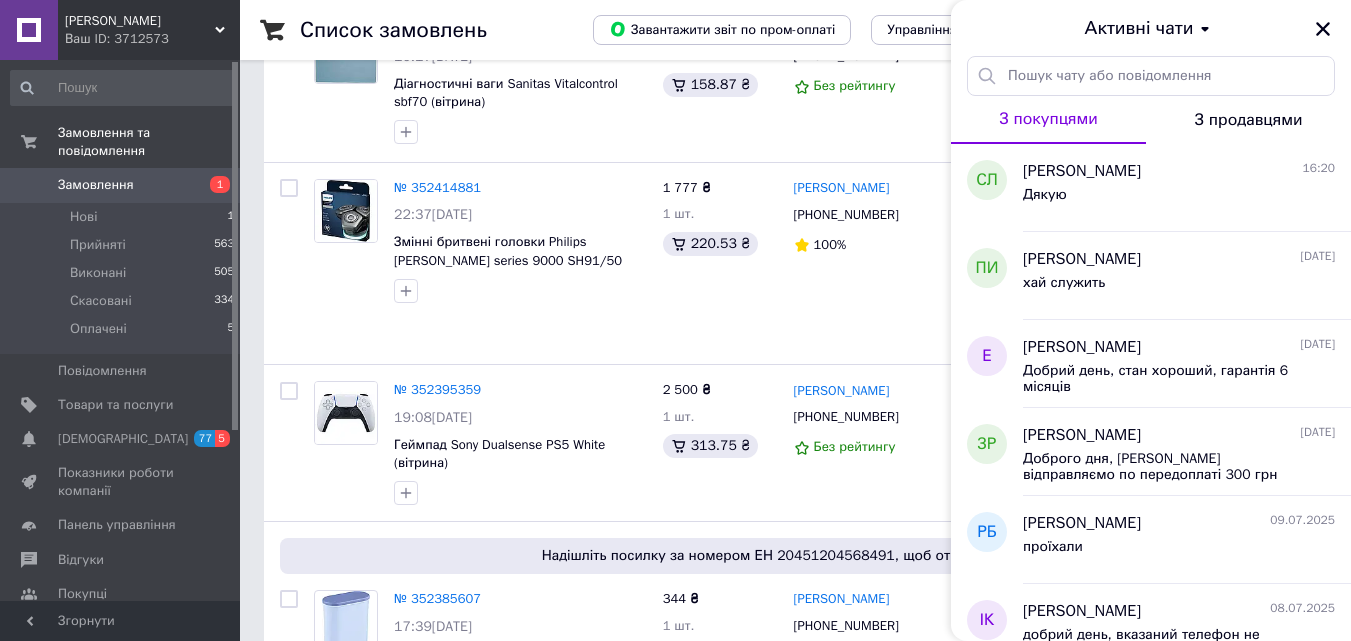 scroll, scrollTop: 400, scrollLeft: 0, axis: vertical 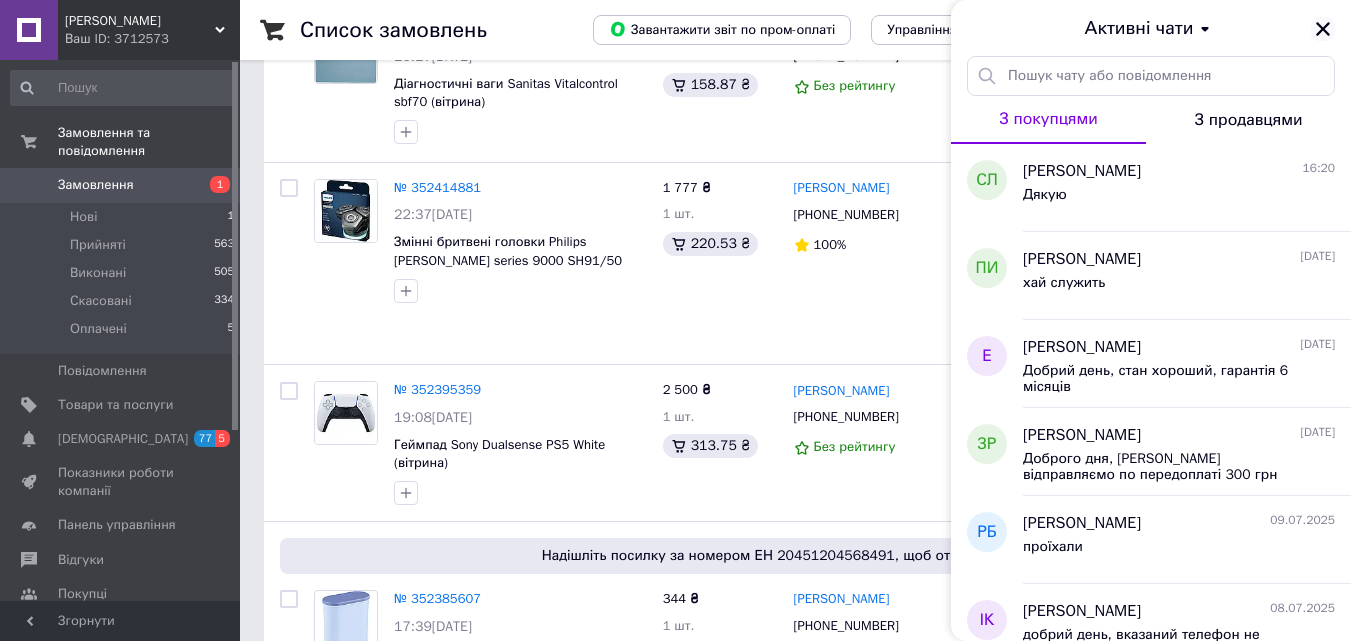 click 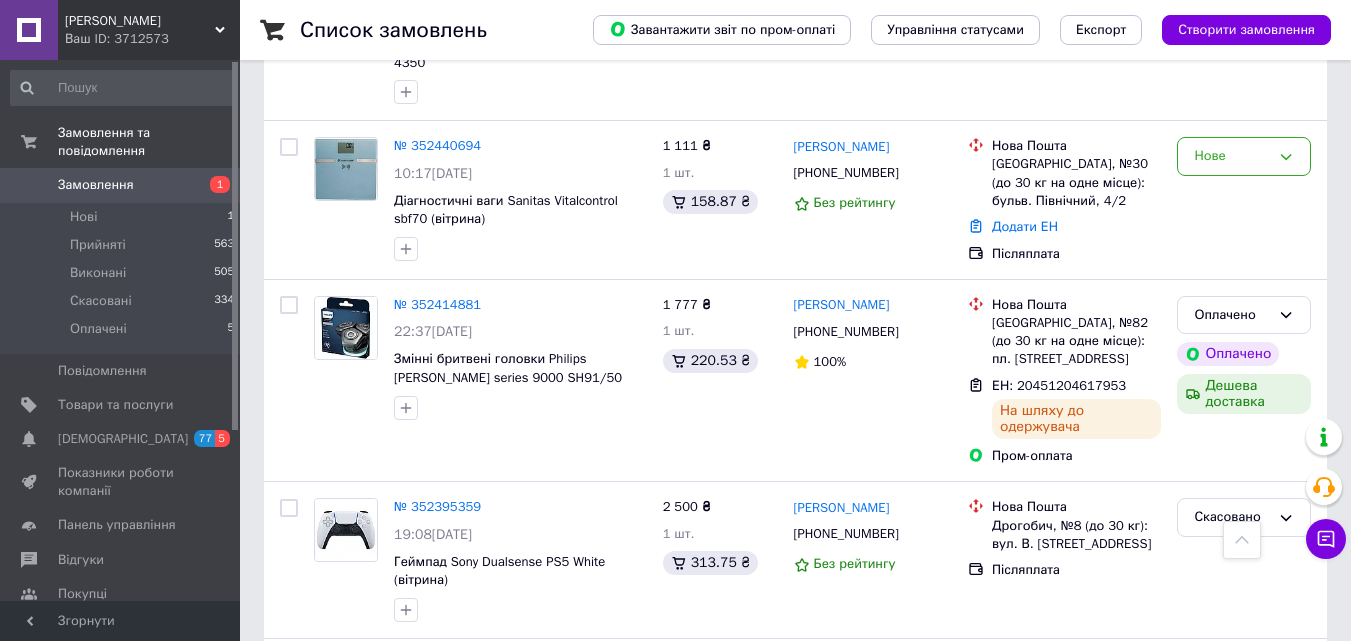 scroll, scrollTop: 200, scrollLeft: 0, axis: vertical 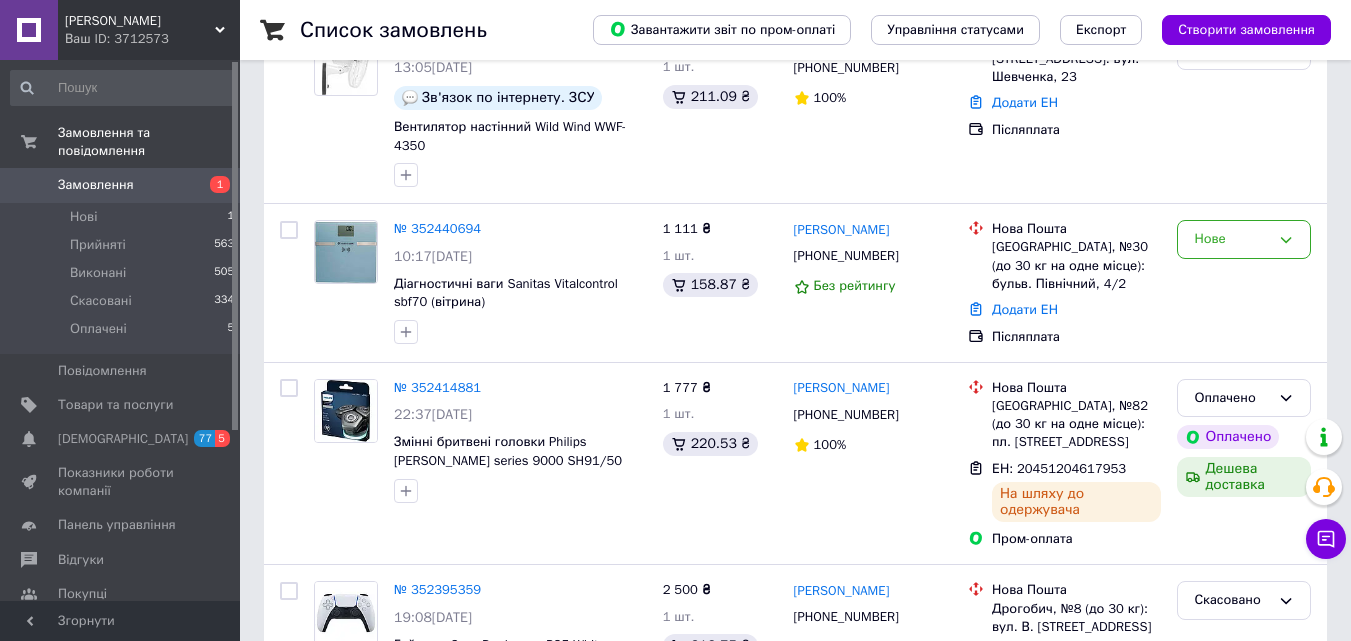 click on "Замовлення" at bounding box center [96, 185] 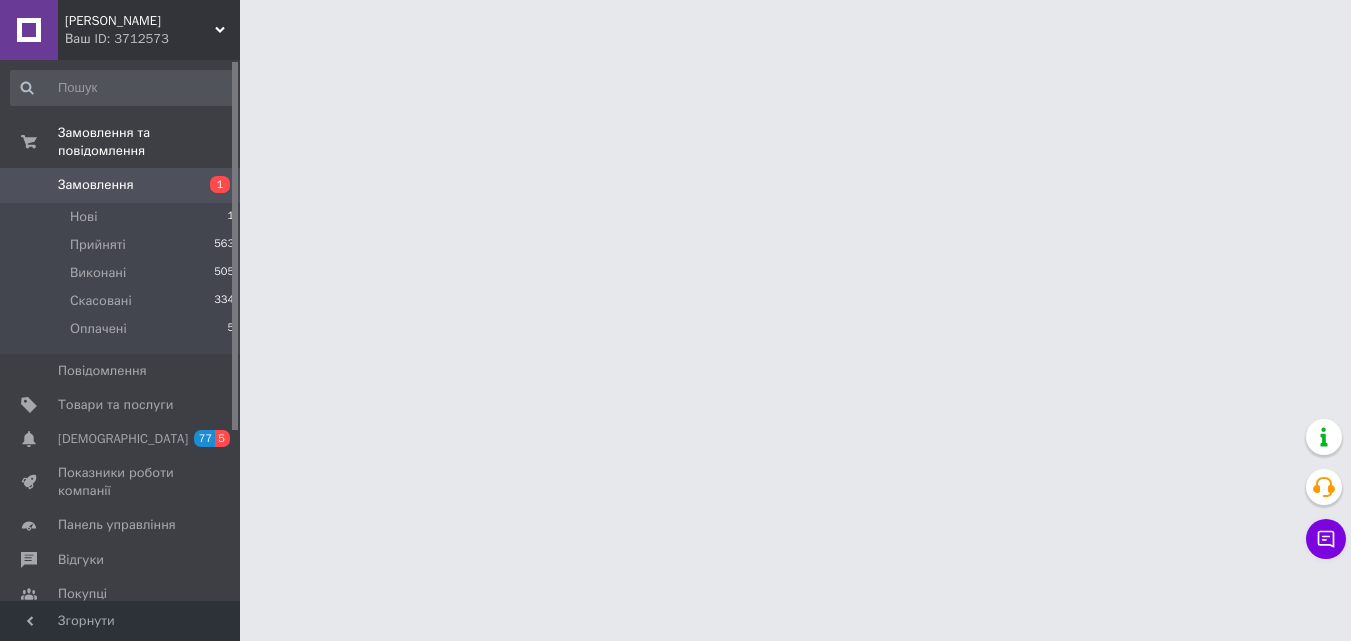 scroll, scrollTop: 0, scrollLeft: 0, axis: both 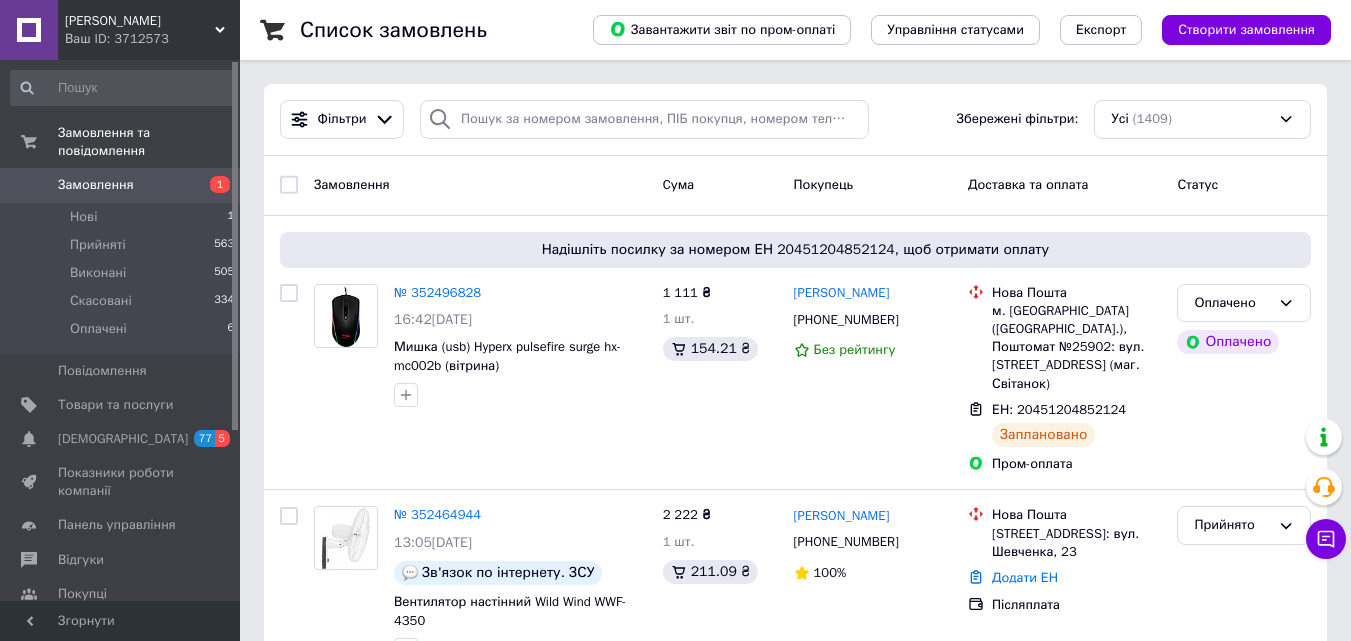 click on "Замовлення" at bounding box center [96, 185] 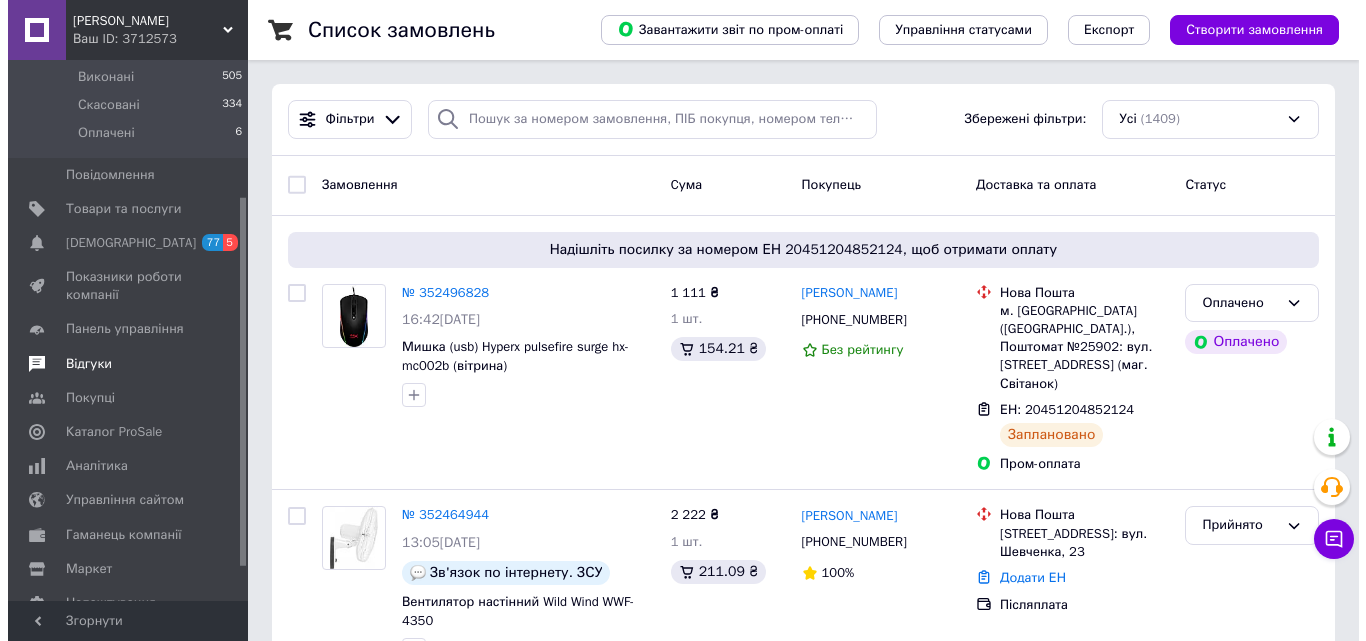 scroll, scrollTop: 200, scrollLeft: 0, axis: vertical 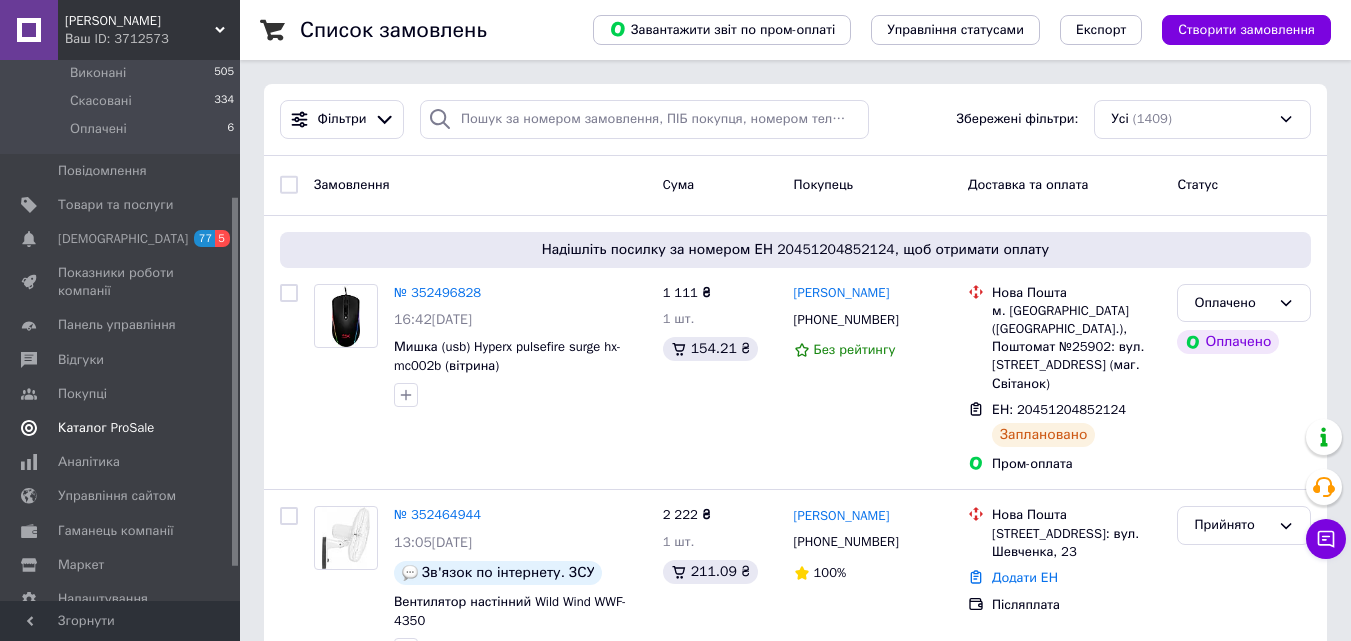 click on "Каталог ProSale" at bounding box center [106, 428] 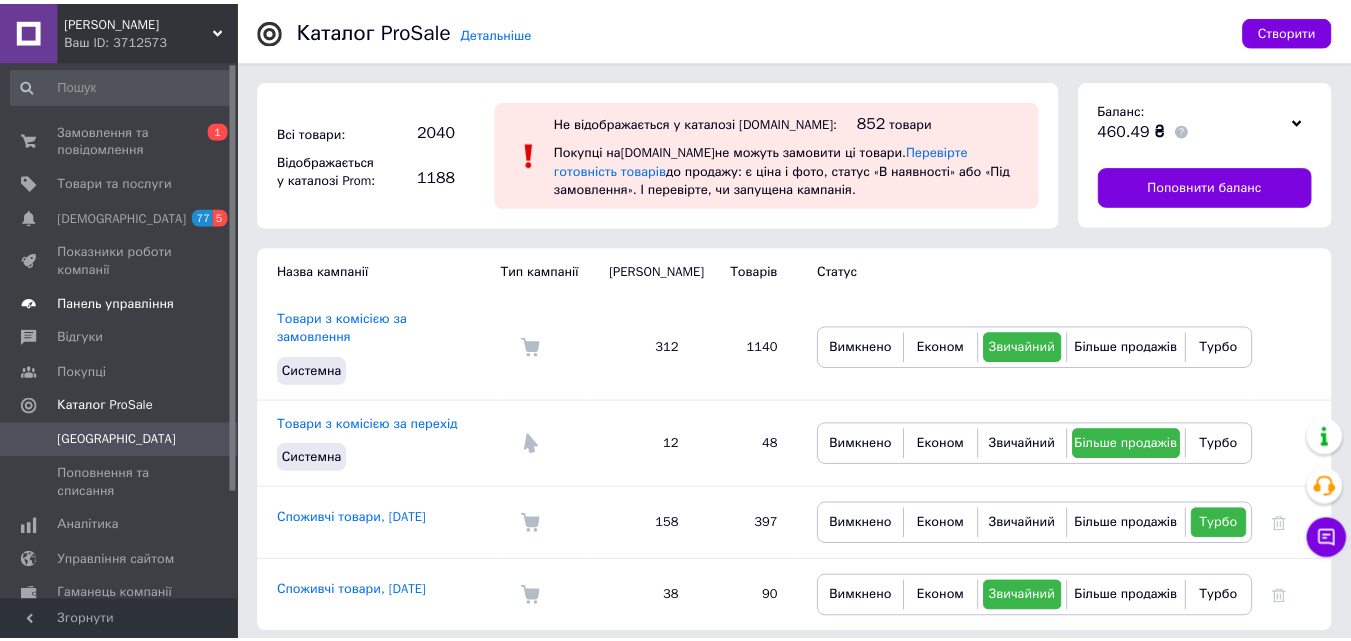 scroll, scrollTop: 0, scrollLeft: 0, axis: both 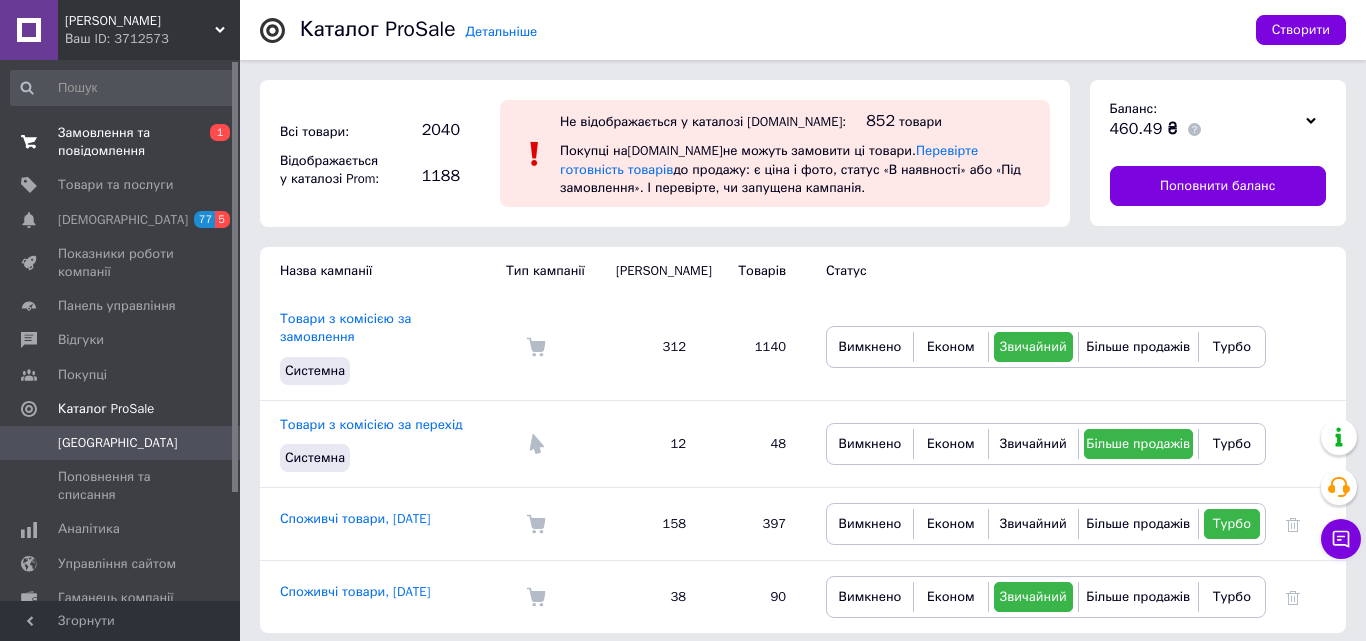 click on "Замовлення та повідомлення" at bounding box center (121, 142) 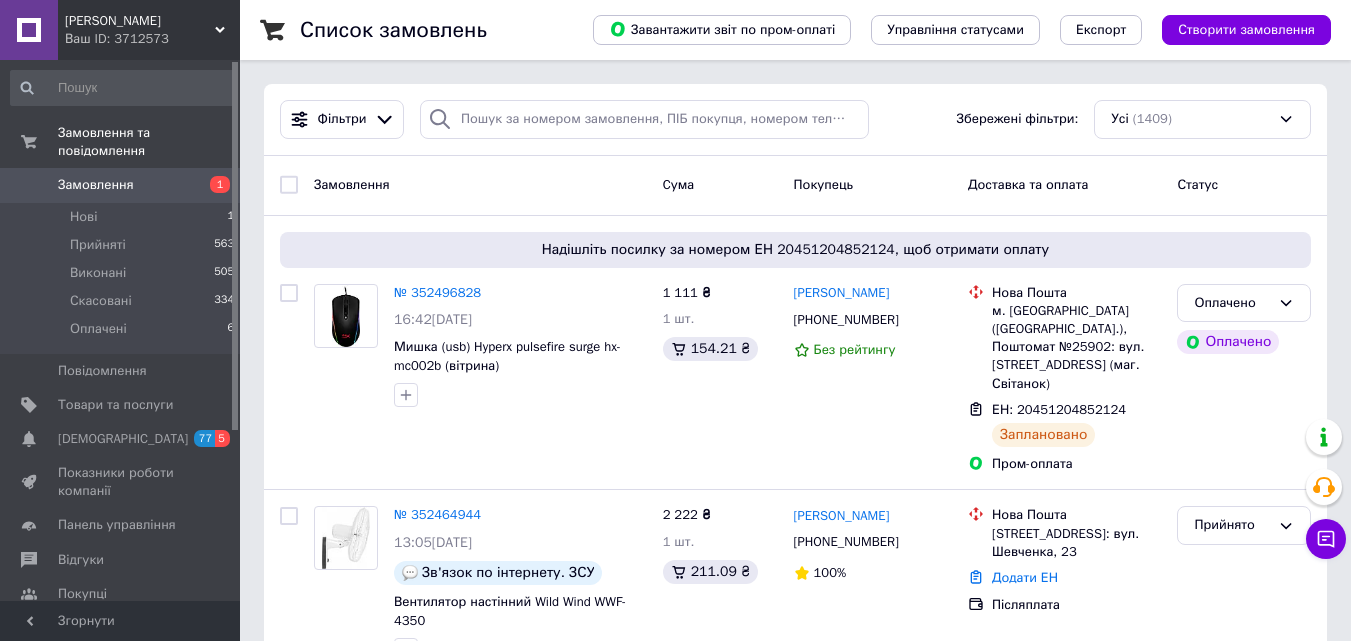 click on "Замовлення" at bounding box center (96, 185) 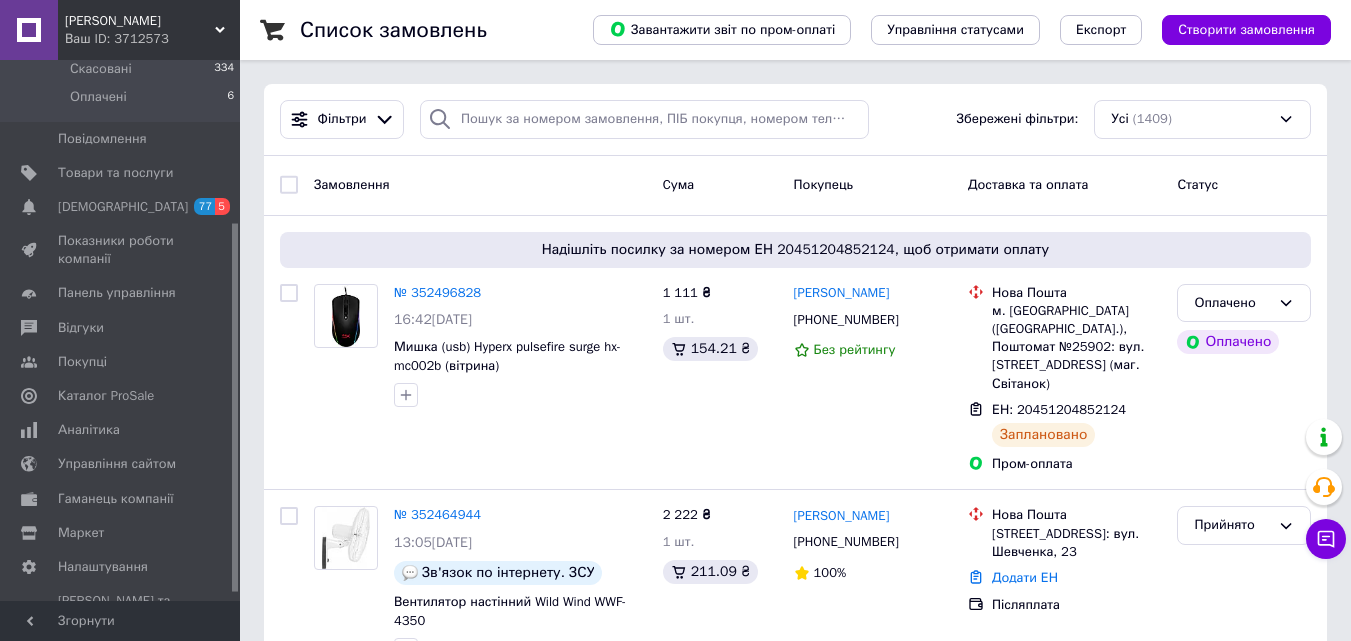 scroll, scrollTop: 249, scrollLeft: 0, axis: vertical 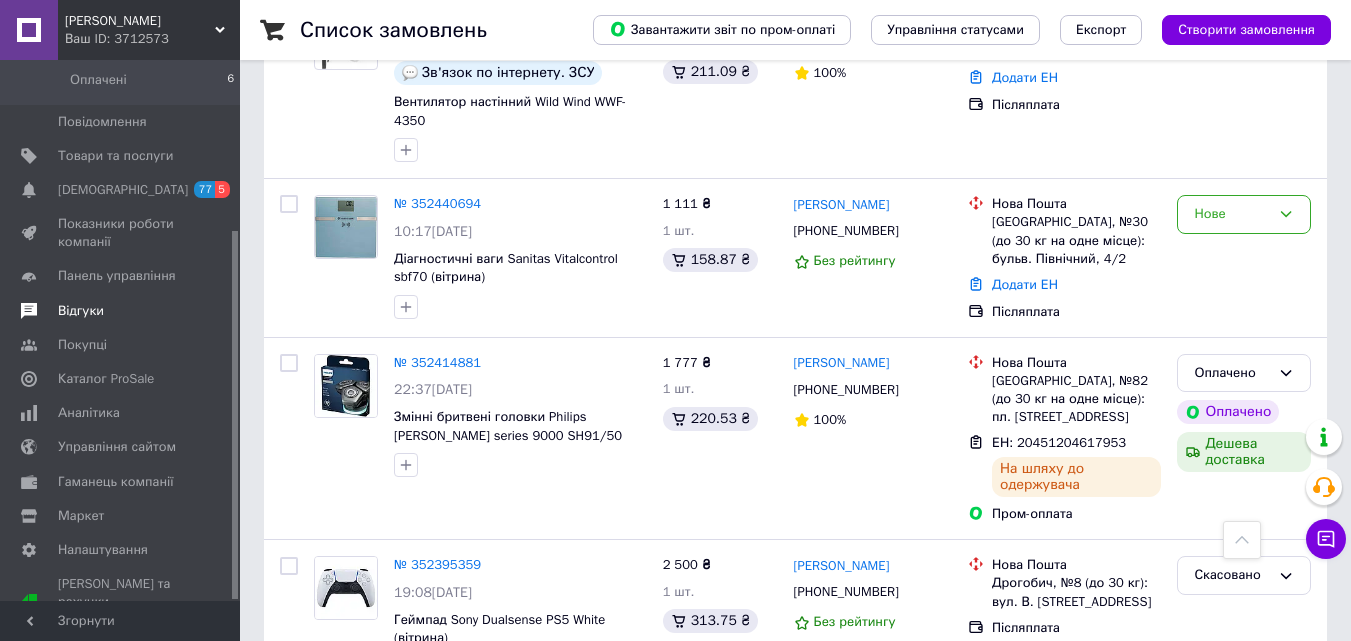 click on "Відгуки" at bounding box center (81, 311) 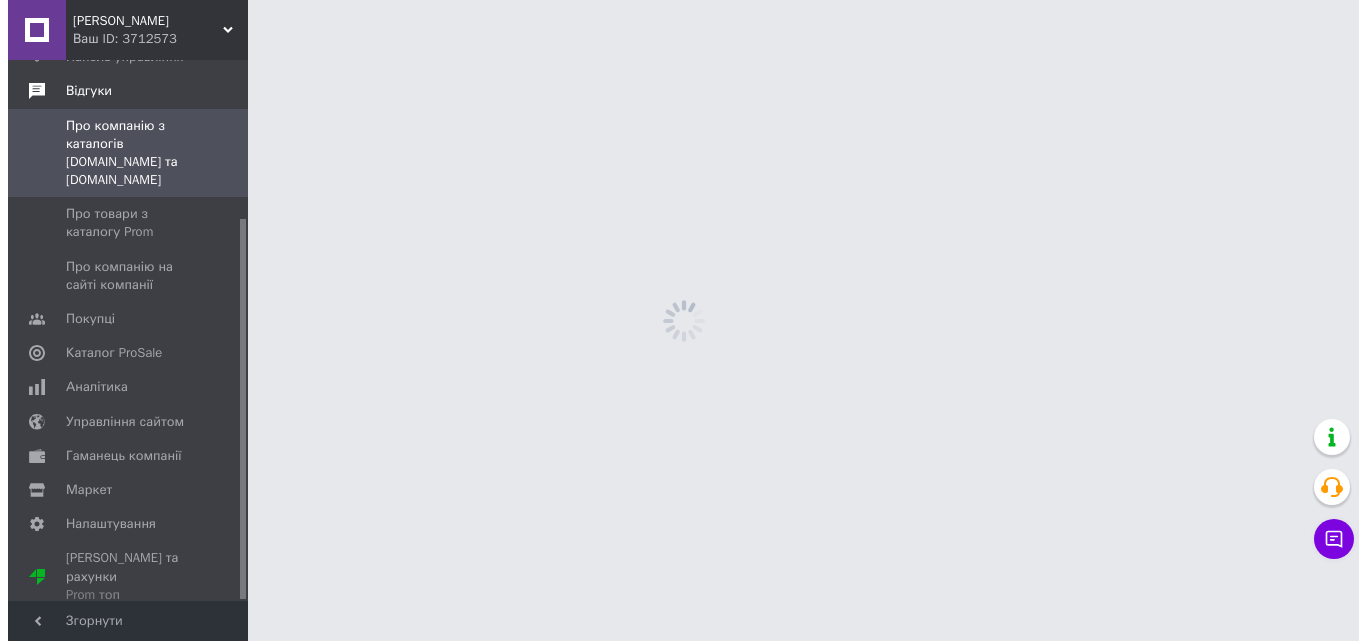 scroll, scrollTop: 0, scrollLeft: 0, axis: both 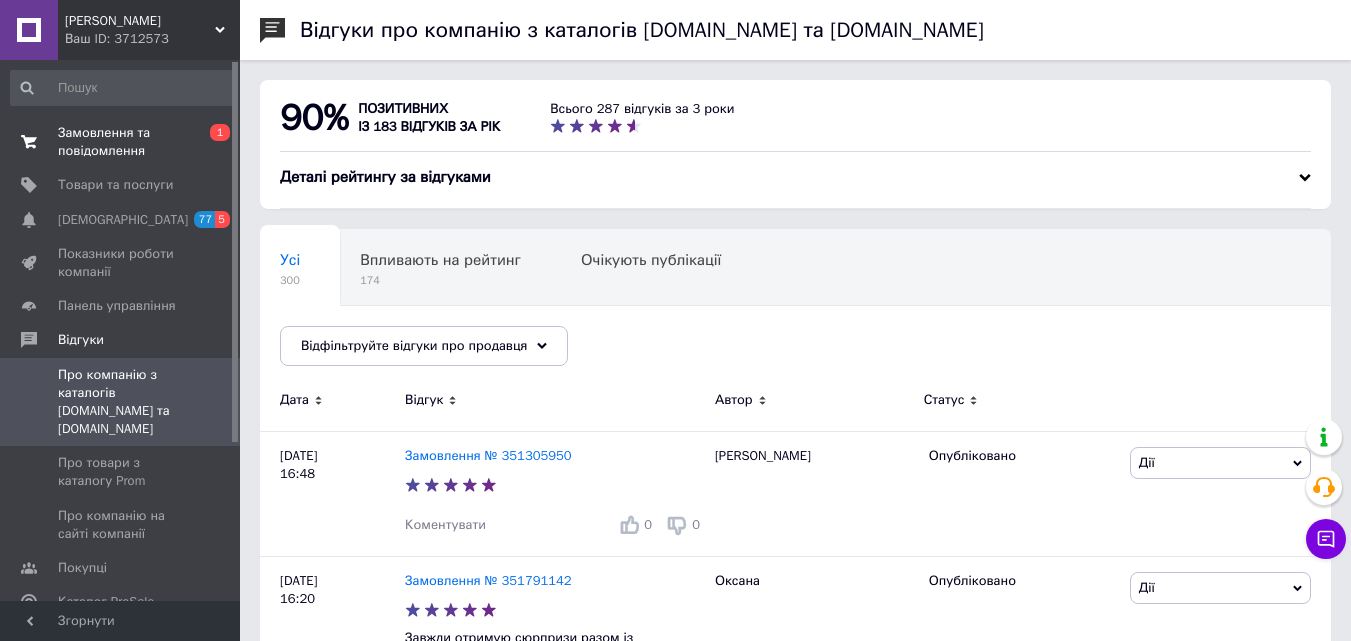 click on "Замовлення та повідомлення" at bounding box center (121, 142) 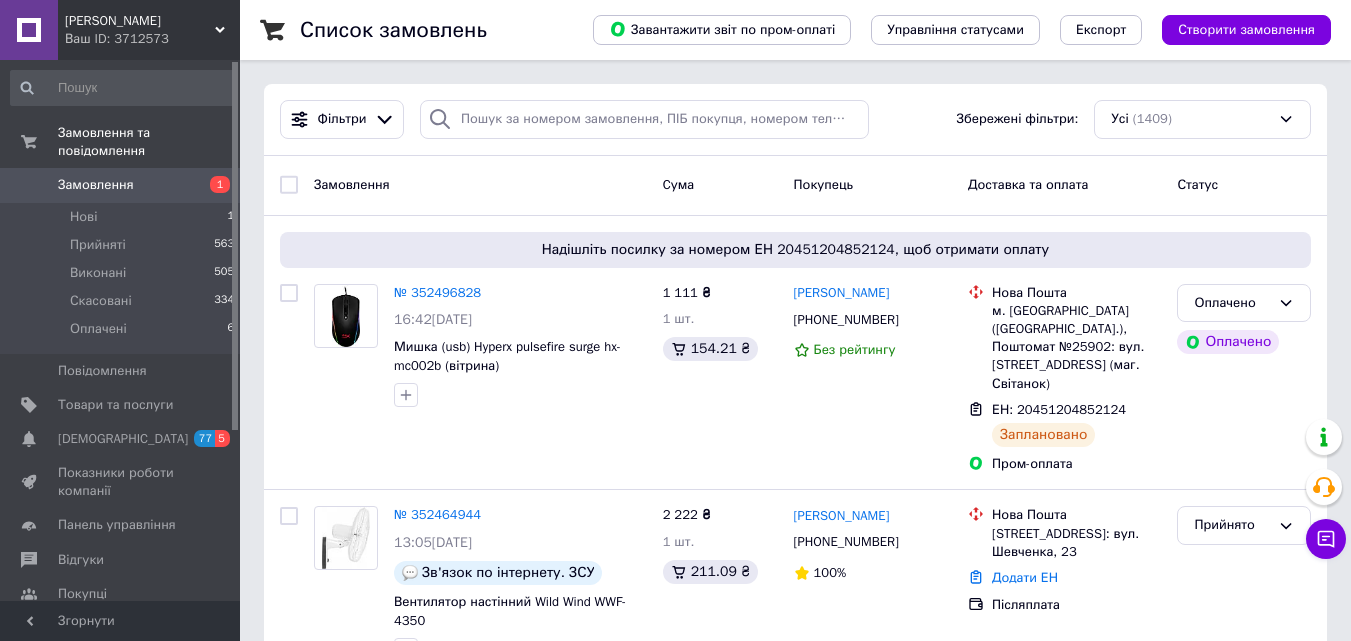 click on "Замовлення" at bounding box center [96, 185] 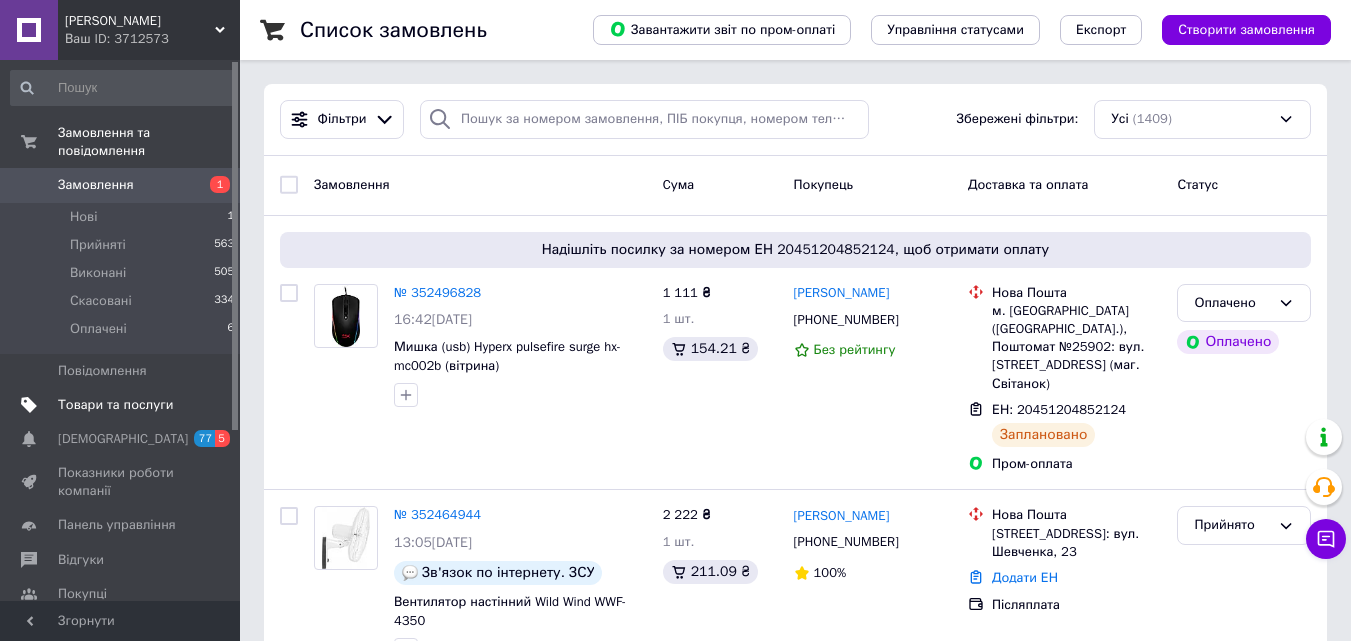 click on "Товари та послуги" at bounding box center (115, 405) 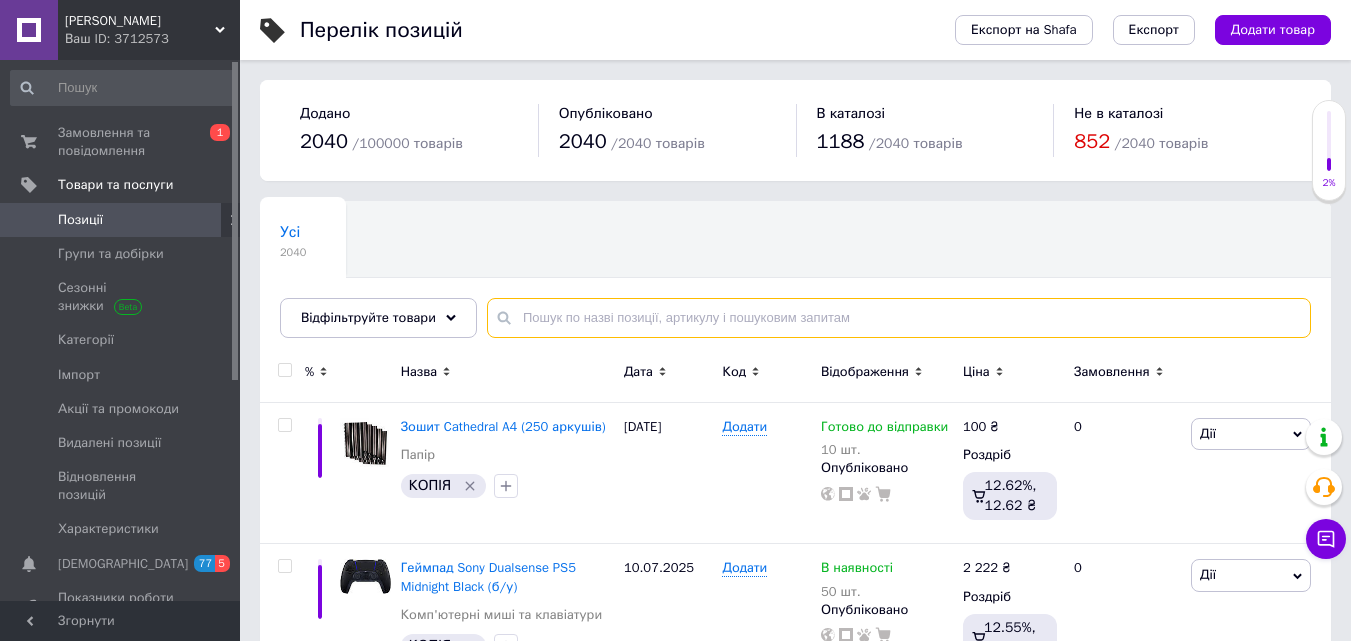 click at bounding box center [899, 318] 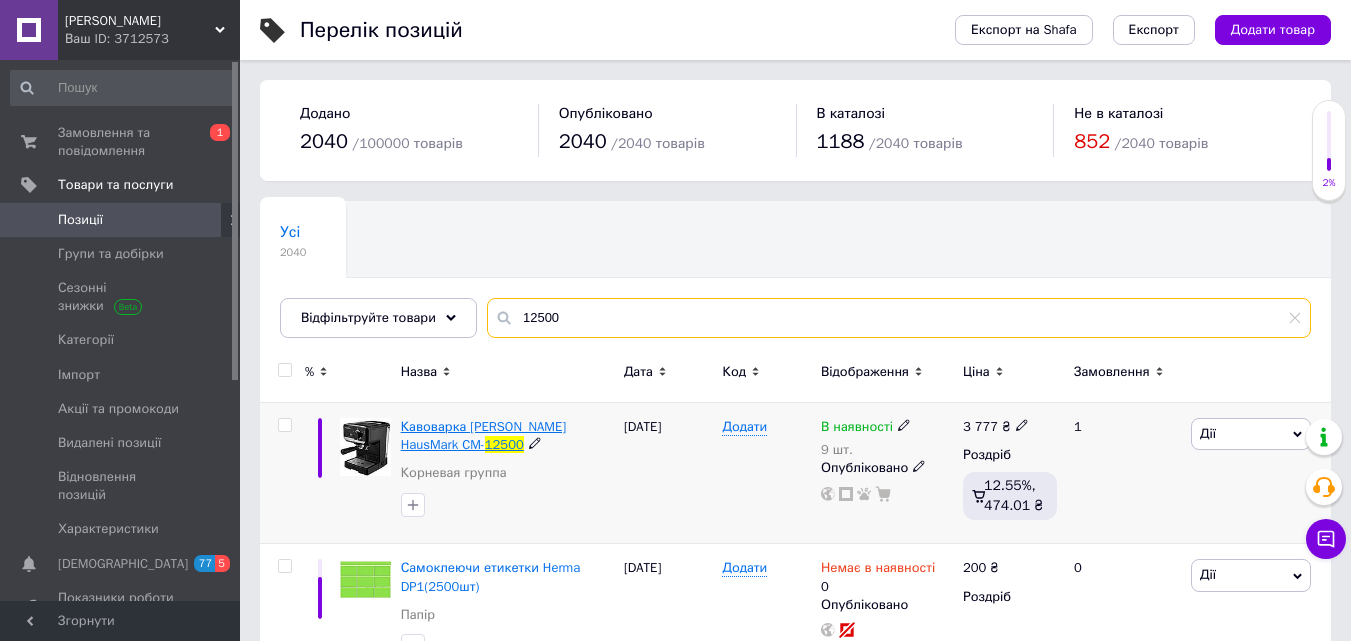type on "12500" 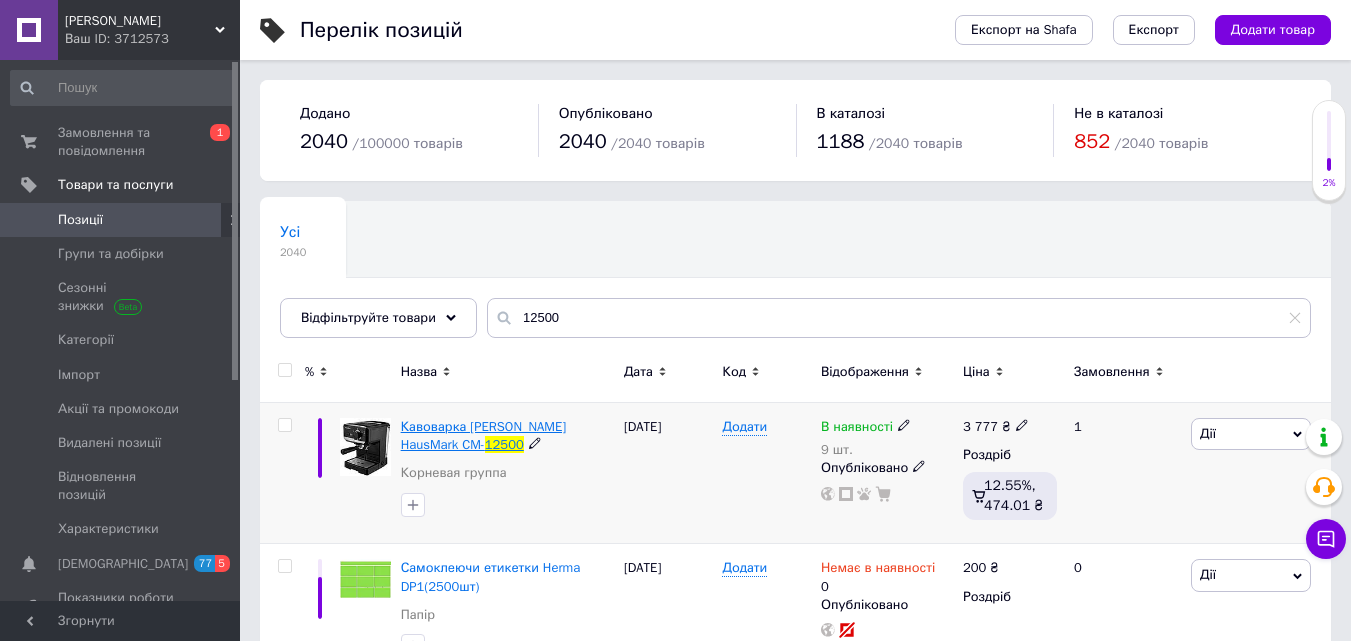 click on "Кавоварка [PERSON_NAME] HausMark CM-" at bounding box center (484, 435) 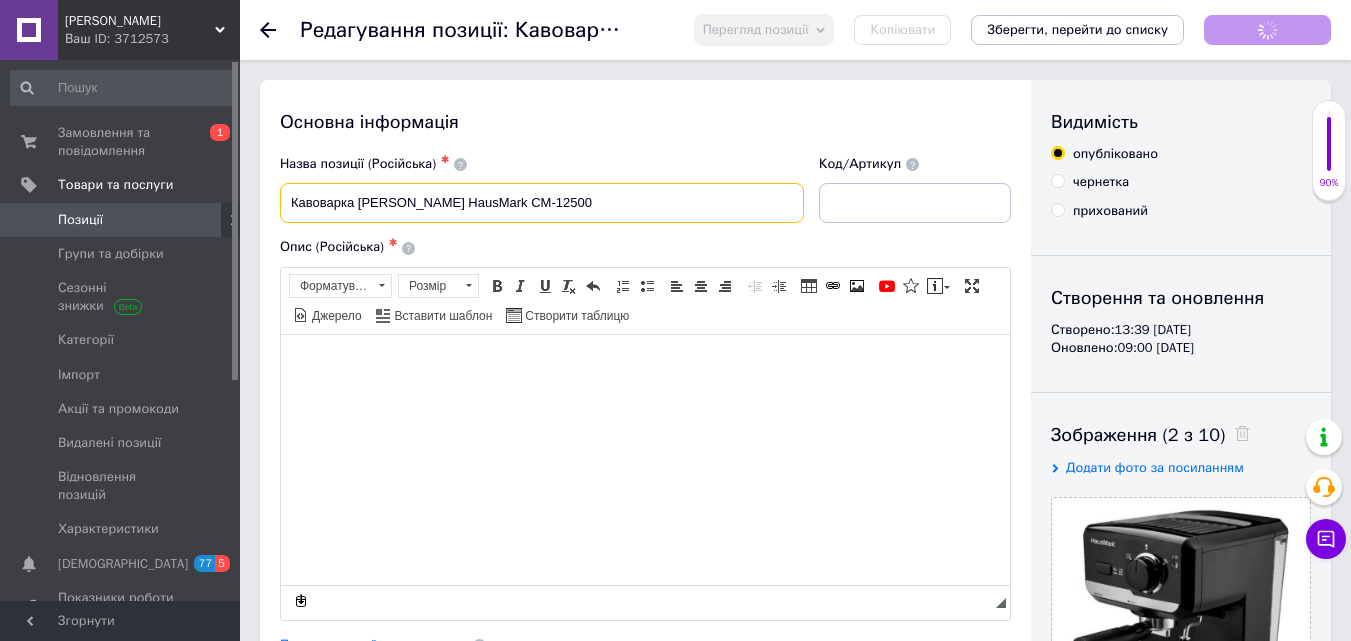 click on "Кавоварка [PERSON_NAME] HausMark CM-12500" at bounding box center [542, 203] 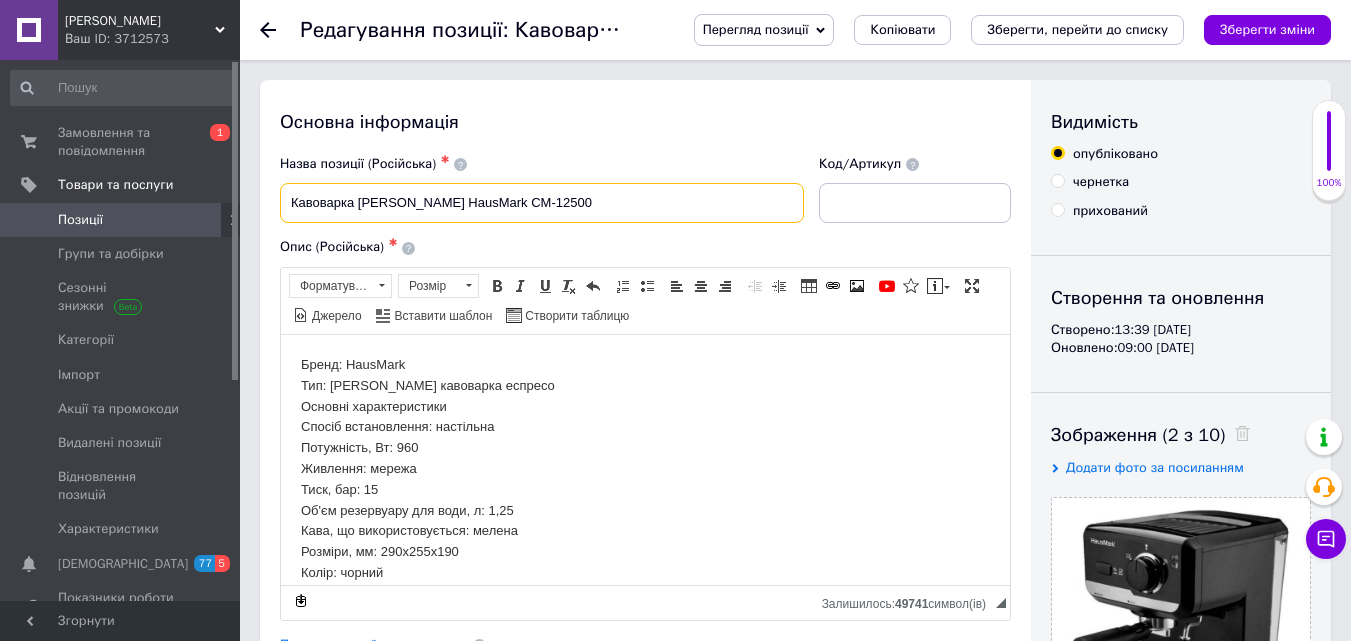 scroll, scrollTop: 0, scrollLeft: 0, axis: both 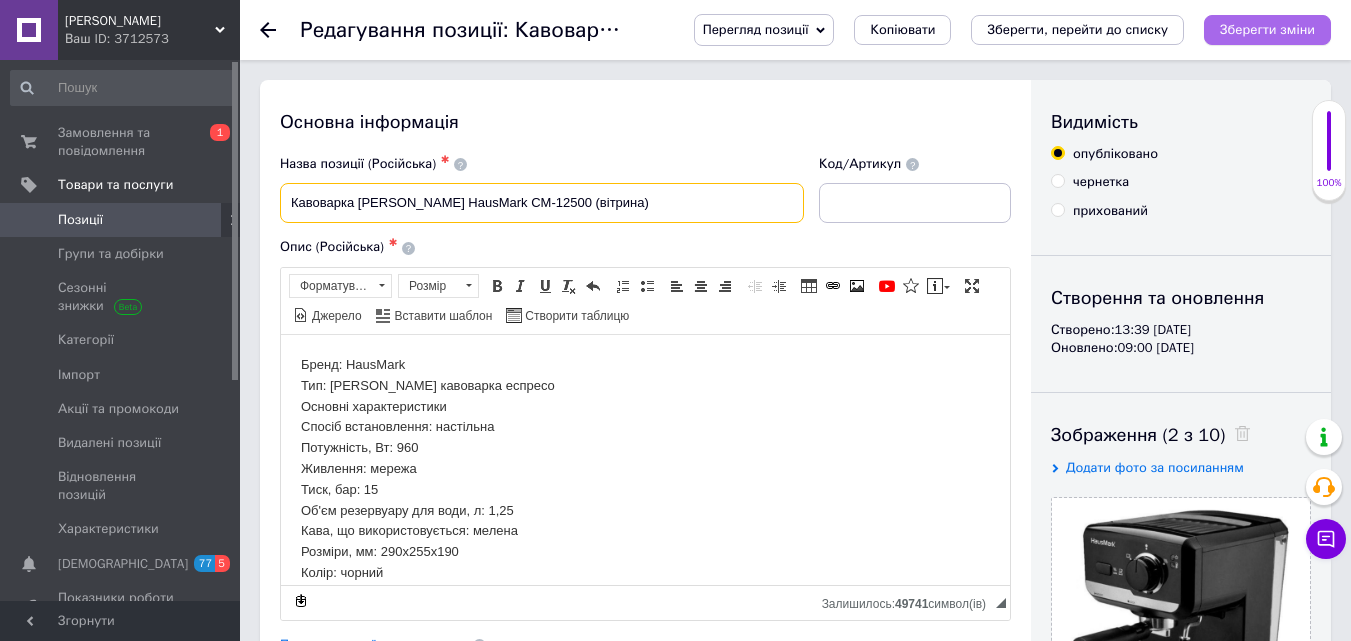 type on "Кавоварка [PERSON_NAME] HausMark CM-12500 (вітрина)" 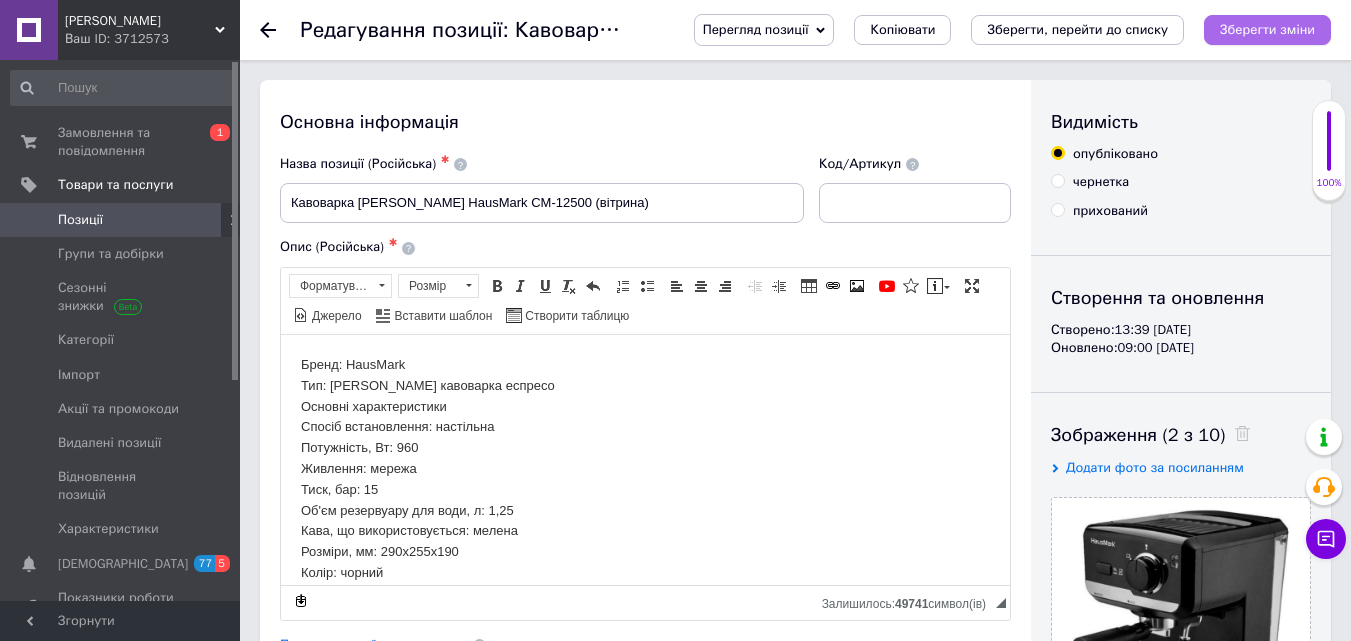 click on "Зберегти зміни" at bounding box center [1267, 29] 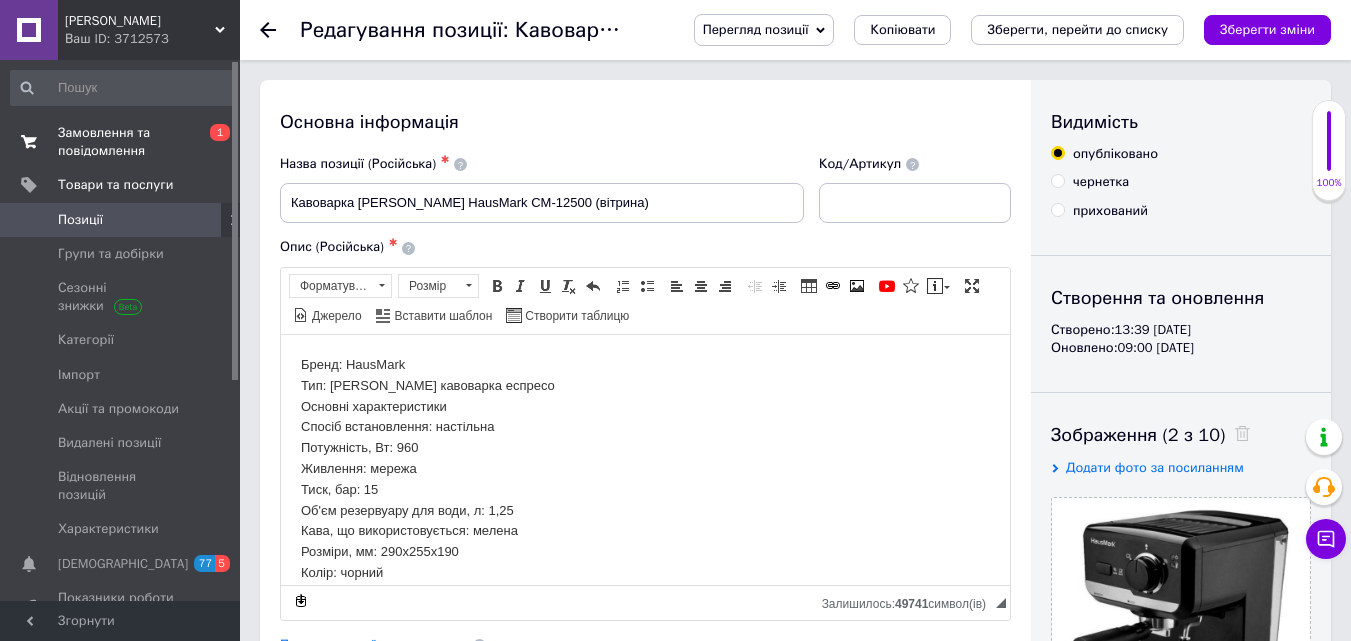 click on "Замовлення та повідомлення" at bounding box center (121, 142) 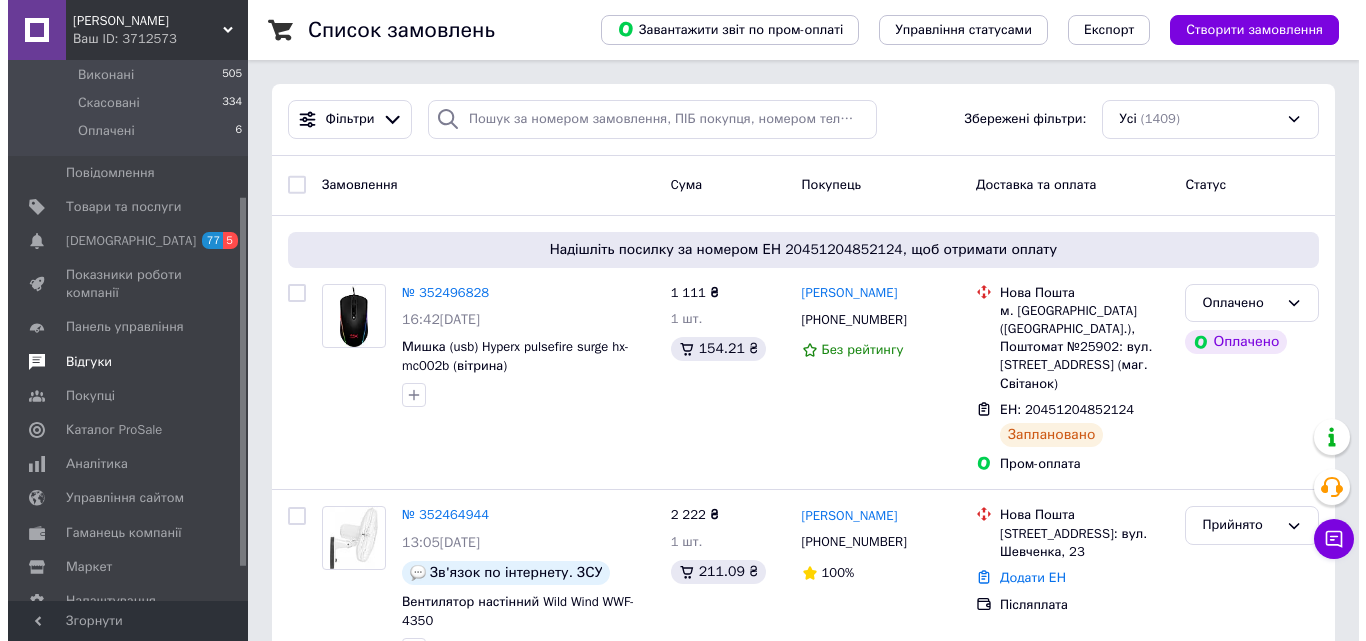 scroll, scrollTop: 200, scrollLeft: 0, axis: vertical 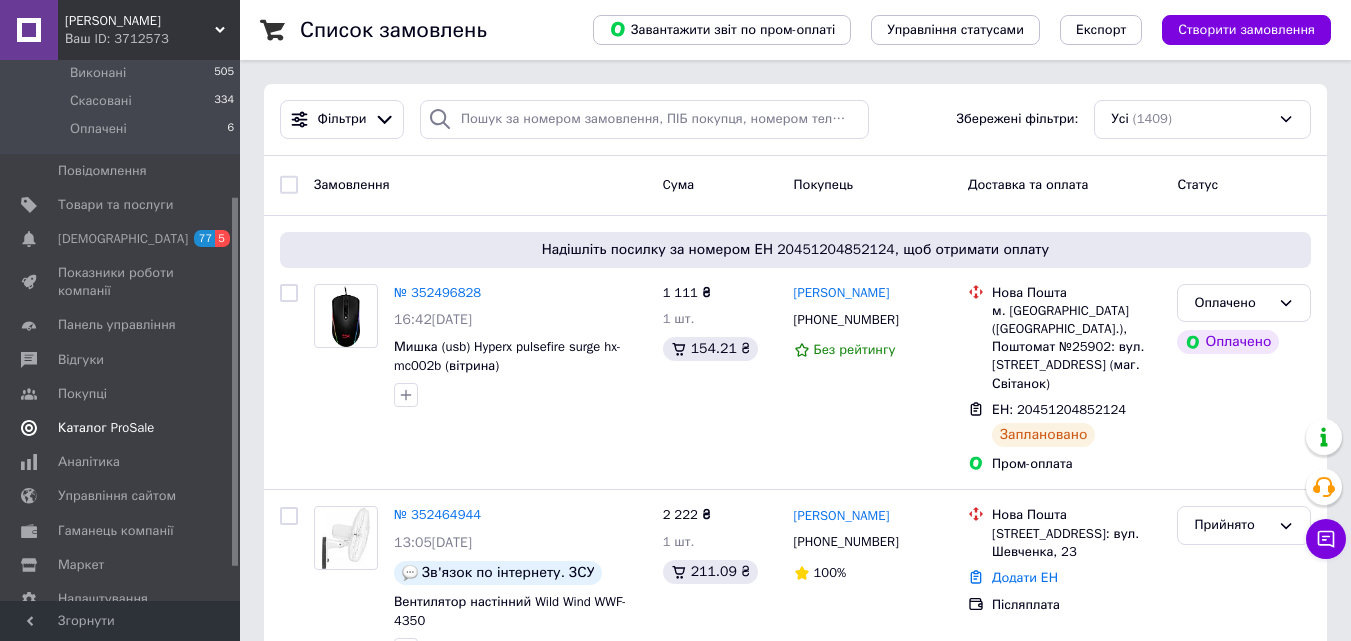 click on "Каталог ProSale" at bounding box center [106, 428] 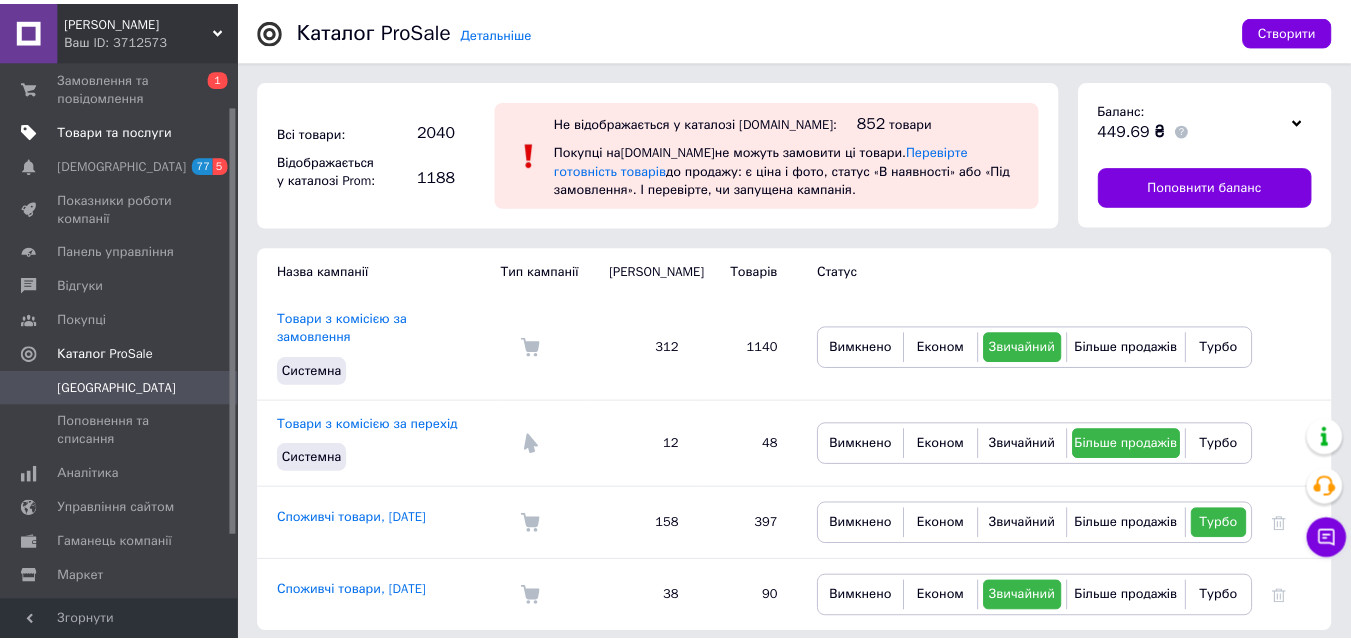 scroll, scrollTop: 0, scrollLeft: 0, axis: both 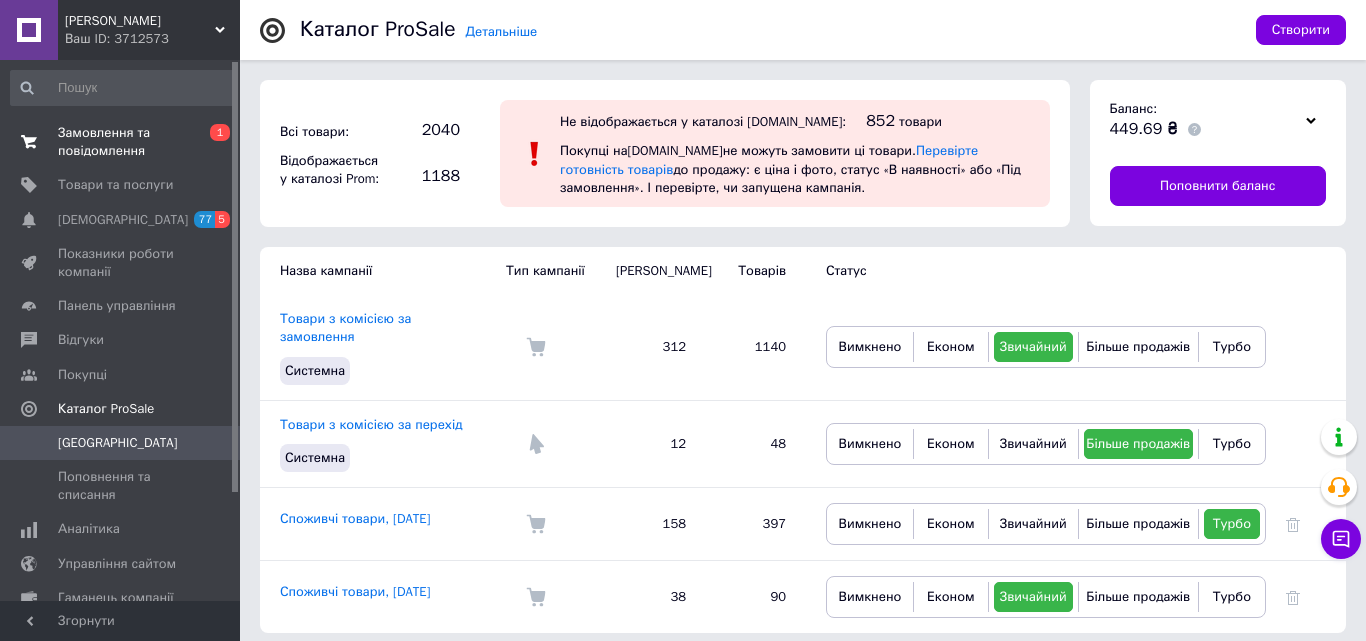 click on "Замовлення та повідомлення" at bounding box center [121, 142] 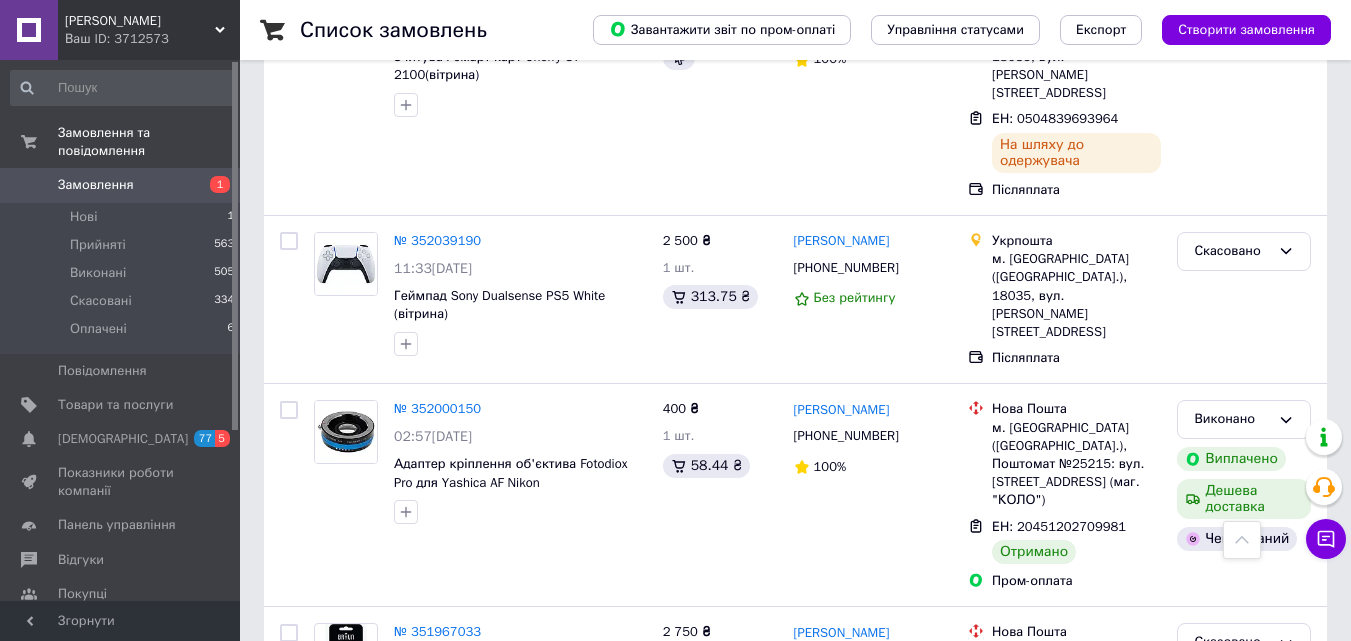 scroll, scrollTop: 3318, scrollLeft: 0, axis: vertical 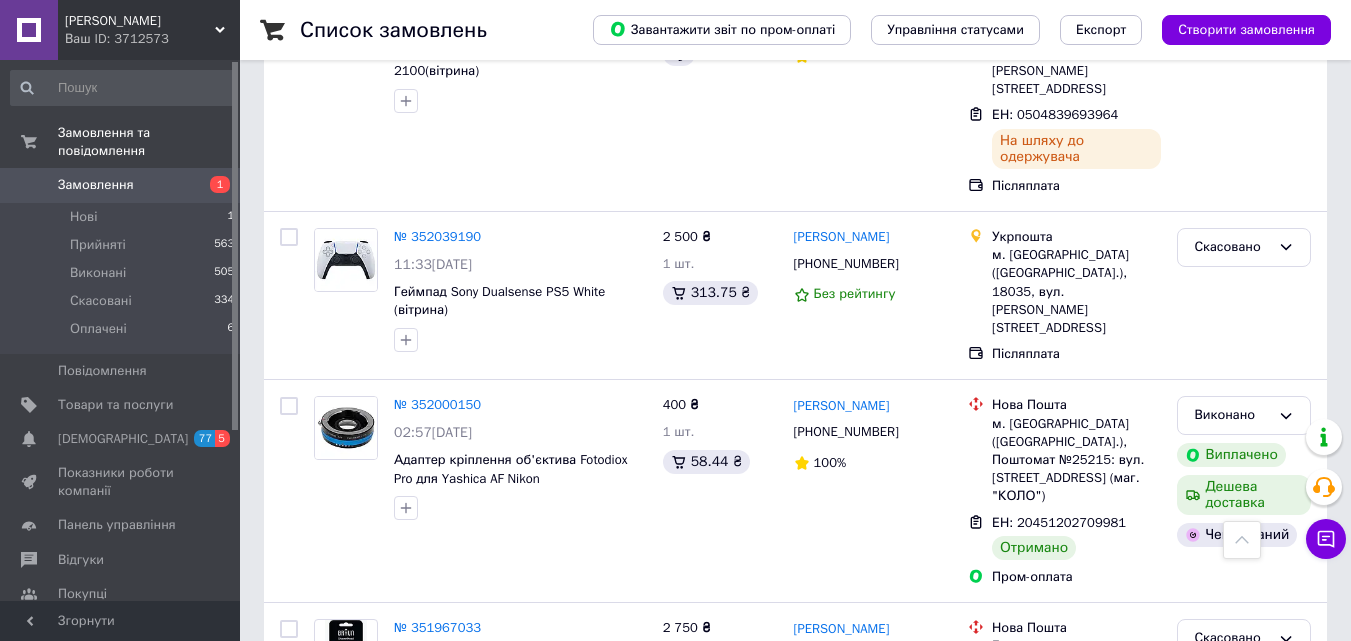 click on "2" at bounding box center [327, 816] 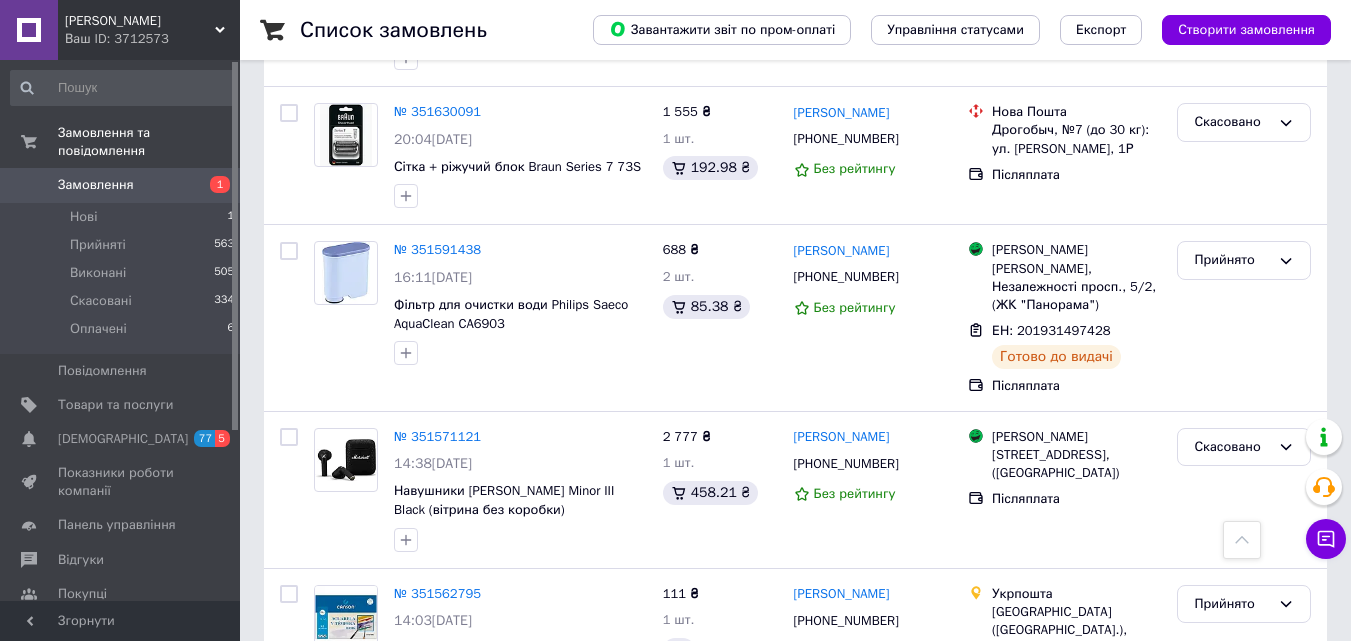 scroll, scrollTop: 3179, scrollLeft: 0, axis: vertical 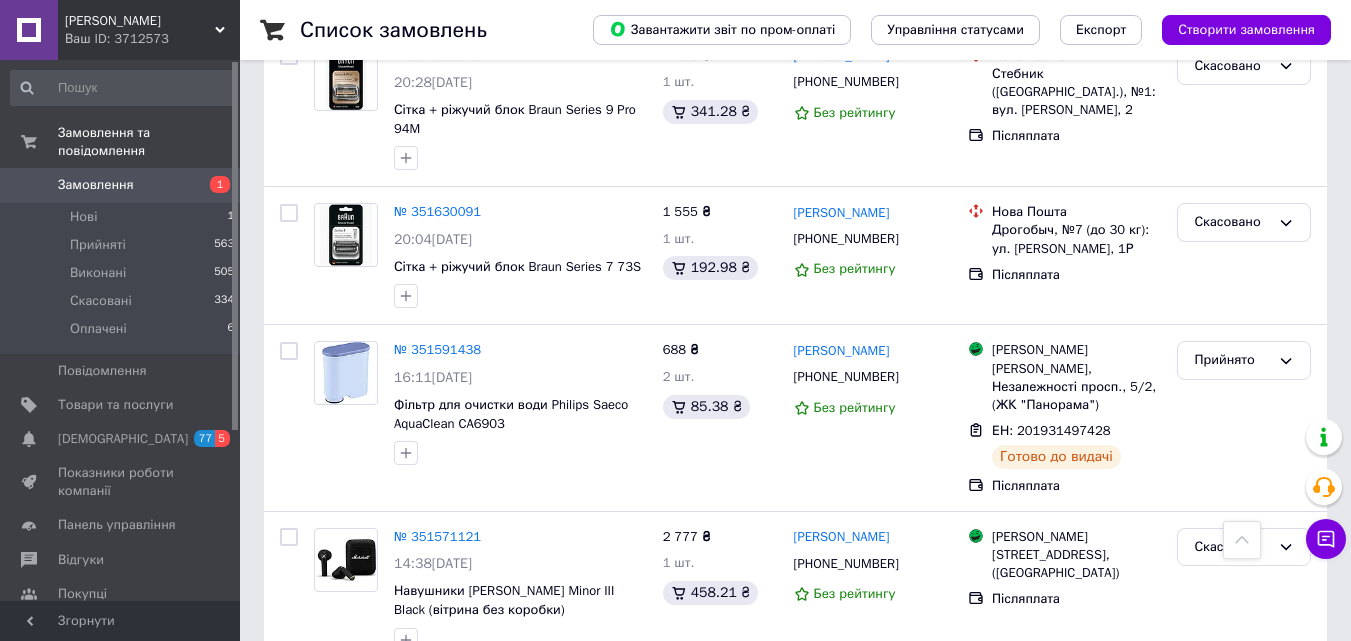 click on "Замовлення" at bounding box center (96, 185) 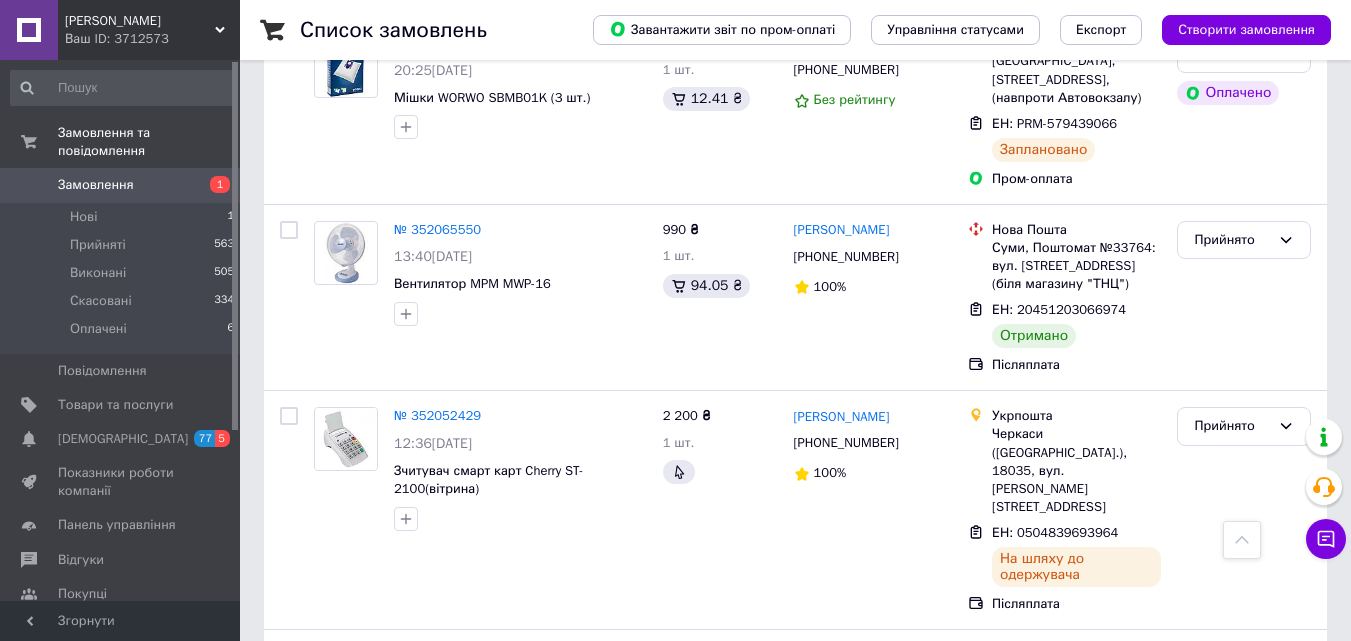 scroll, scrollTop: 3318, scrollLeft: 0, axis: vertical 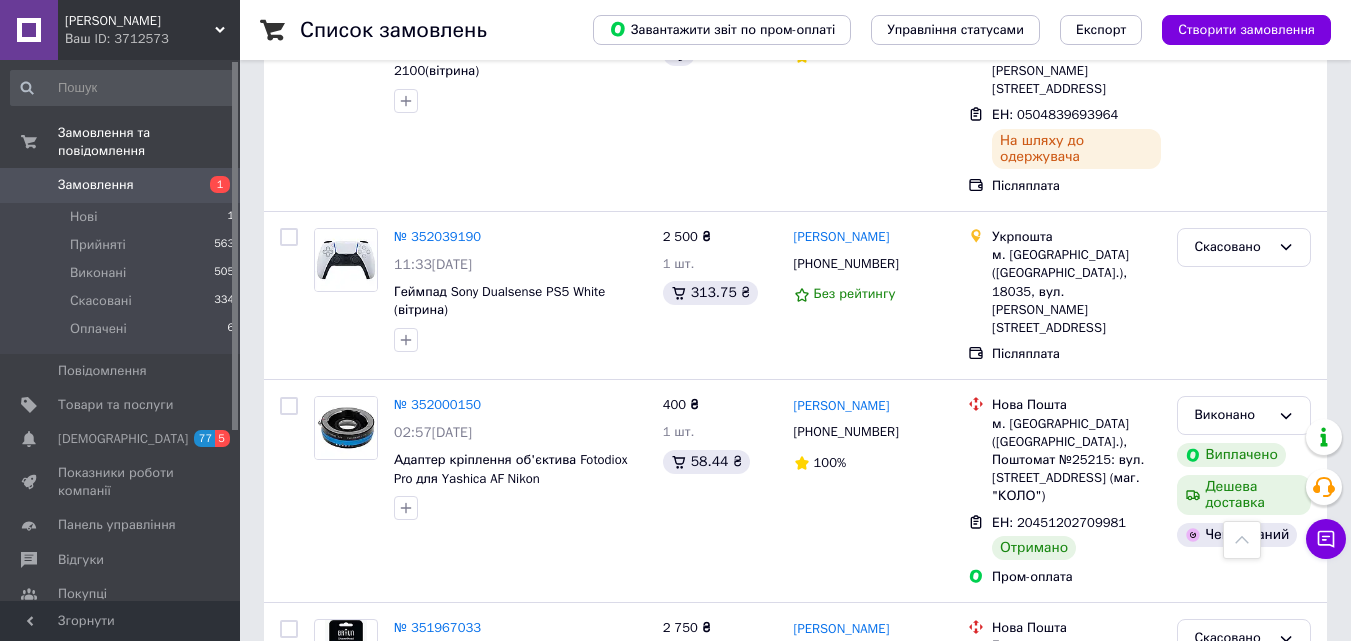 click on "3" at bounding box center (372, 816) 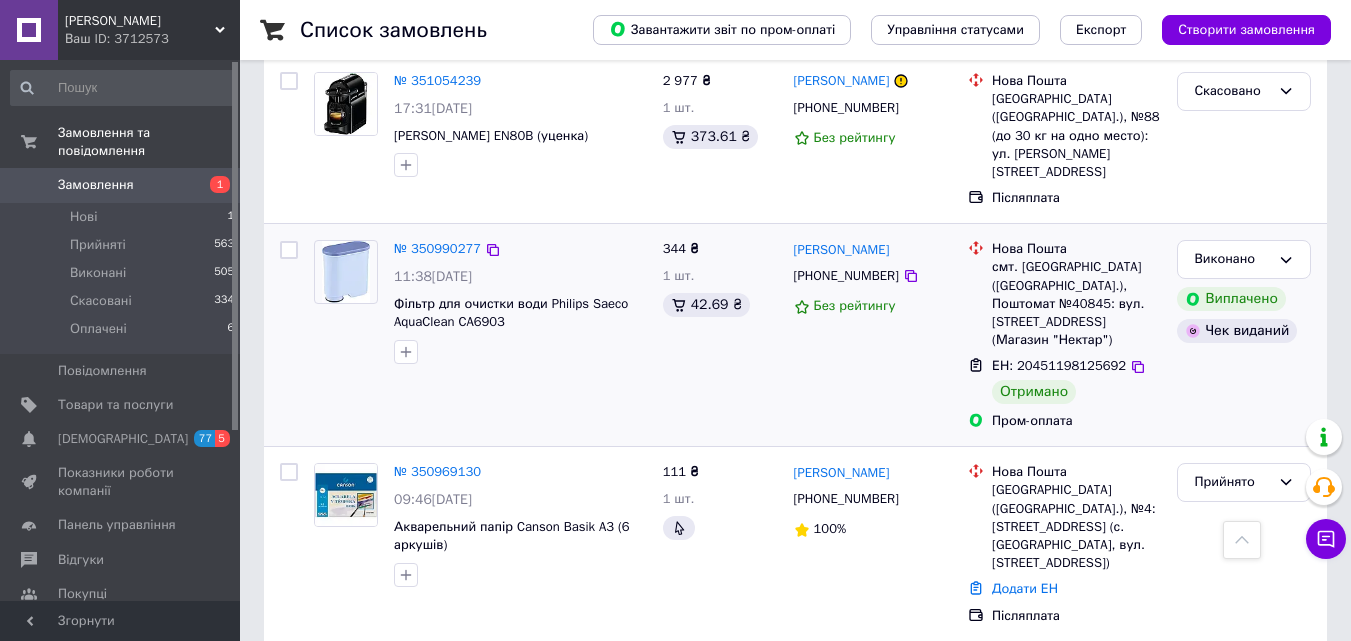scroll, scrollTop: 3203, scrollLeft: 0, axis: vertical 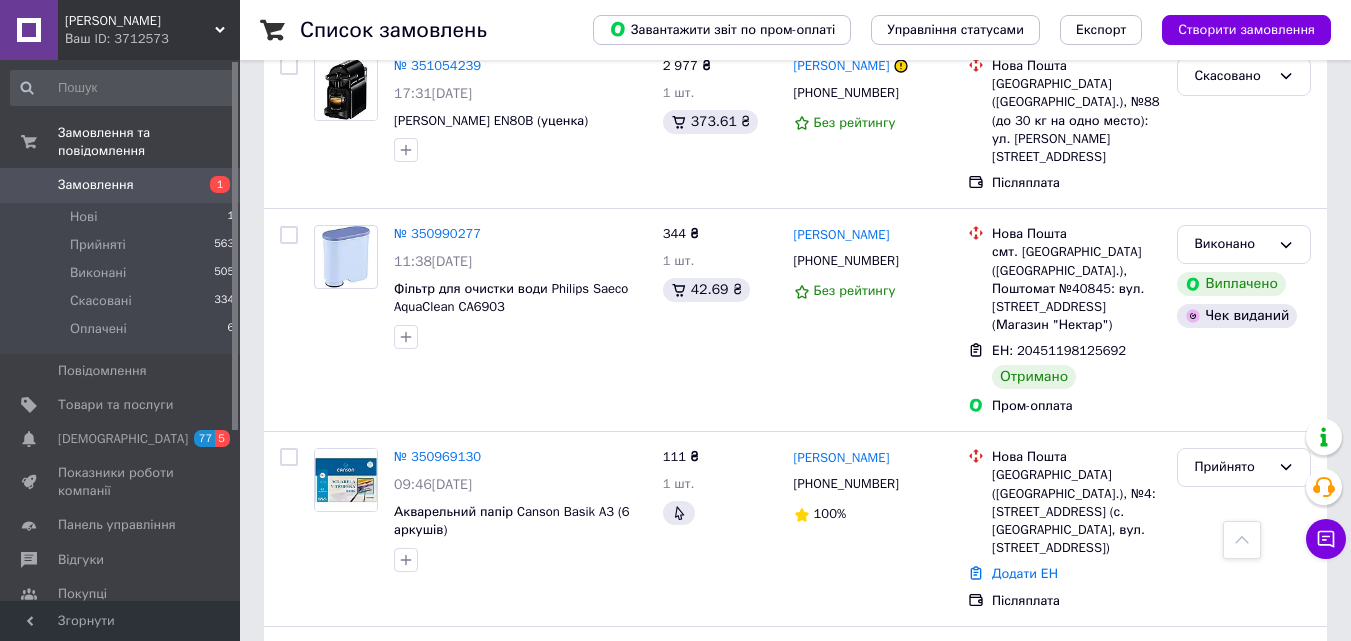 click on "4" at bounding box center [539, 866] 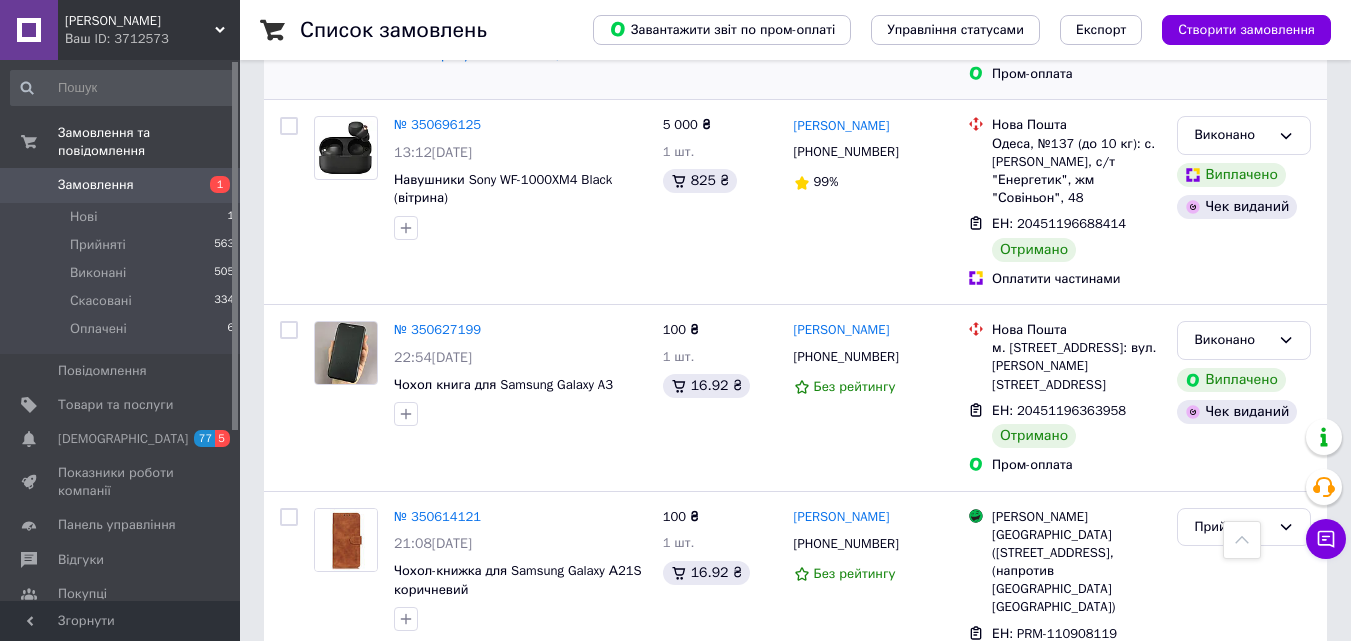 scroll, scrollTop: 700, scrollLeft: 0, axis: vertical 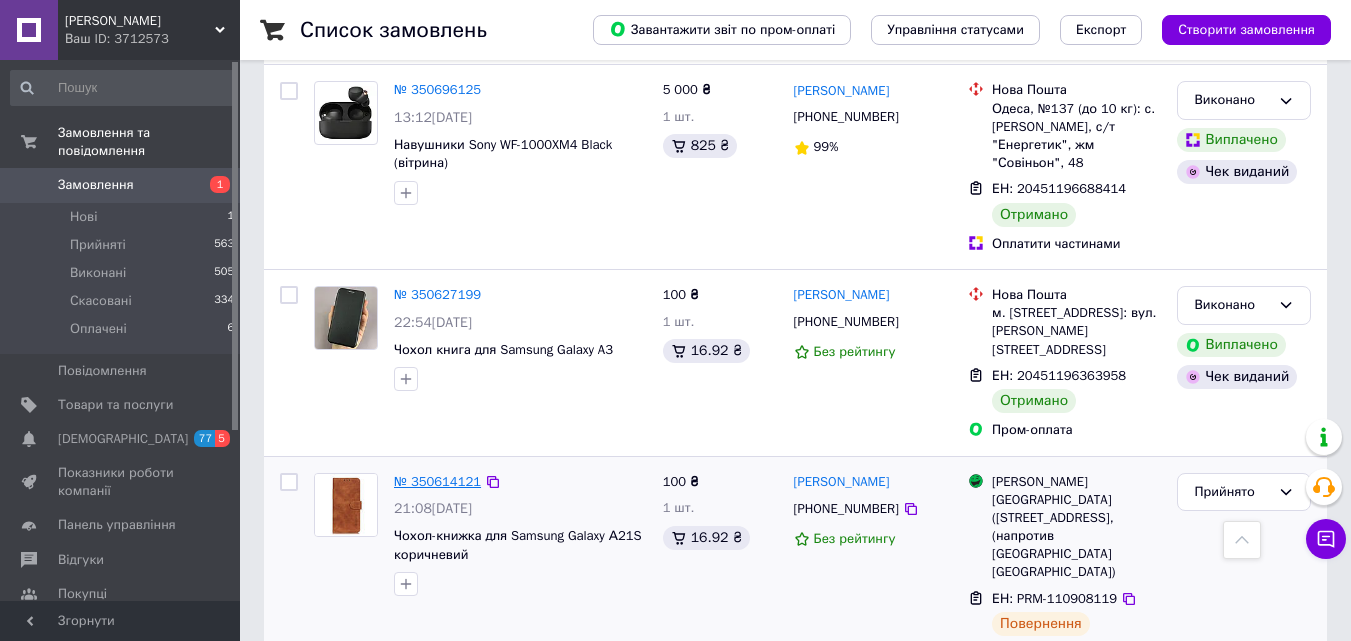 click on "№ 350614121" at bounding box center [437, 481] 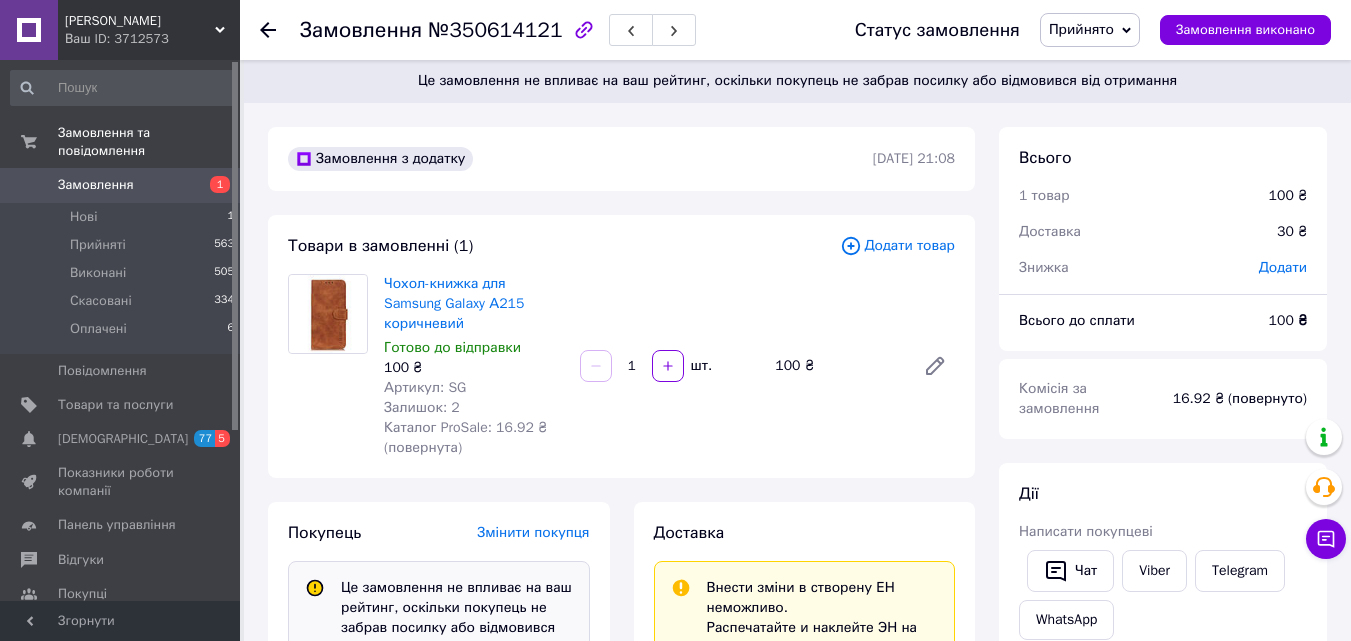 scroll, scrollTop: 0, scrollLeft: 0, axis: both 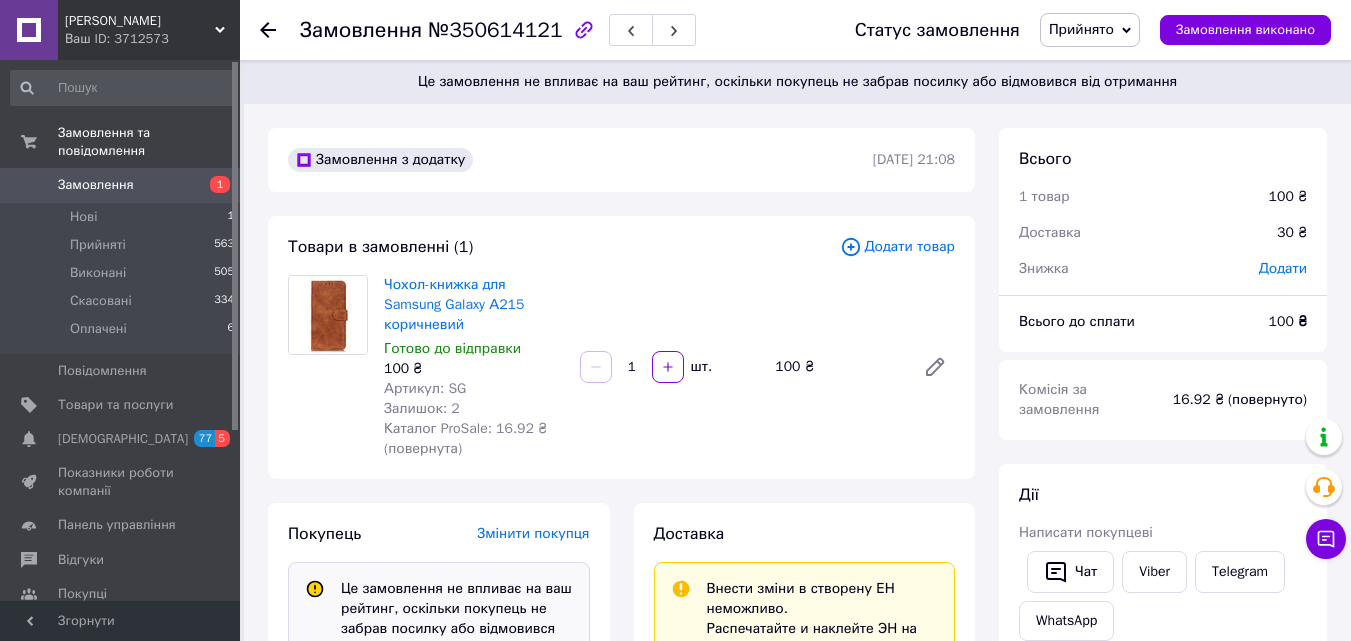 click on "Замовлення" at bounding box center (96, 185) 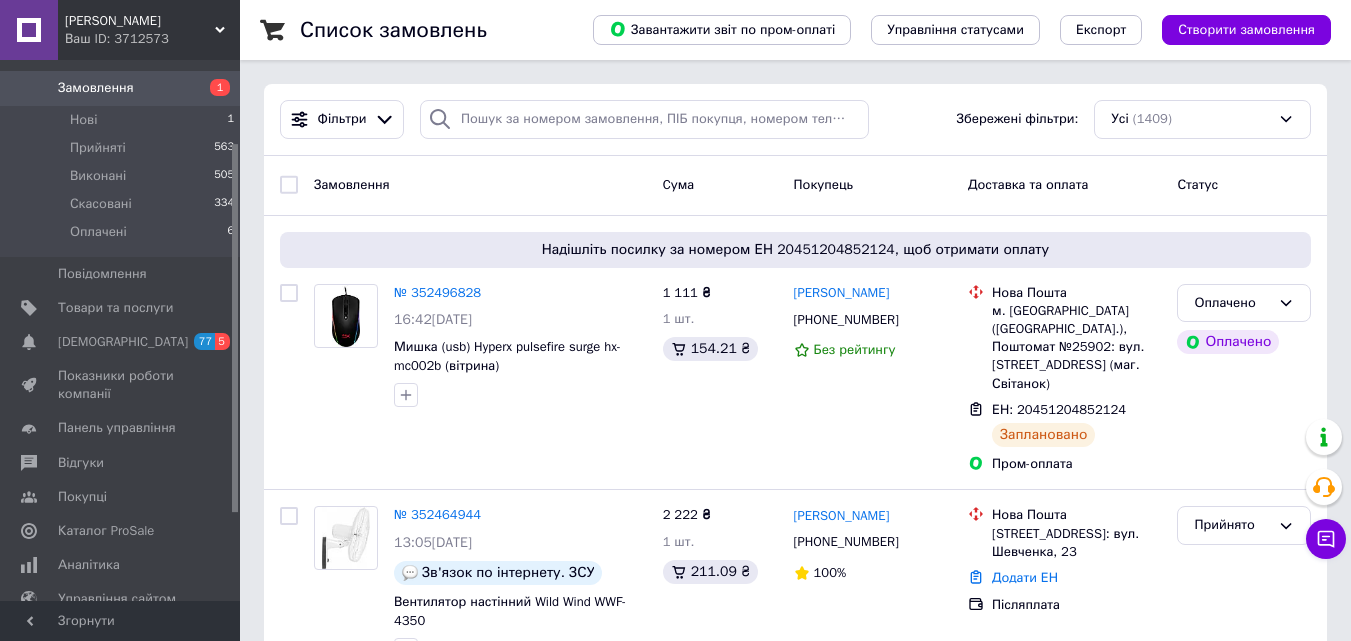 scroll, scrollTop: 200, scrollLeft: 0, axis: vertical 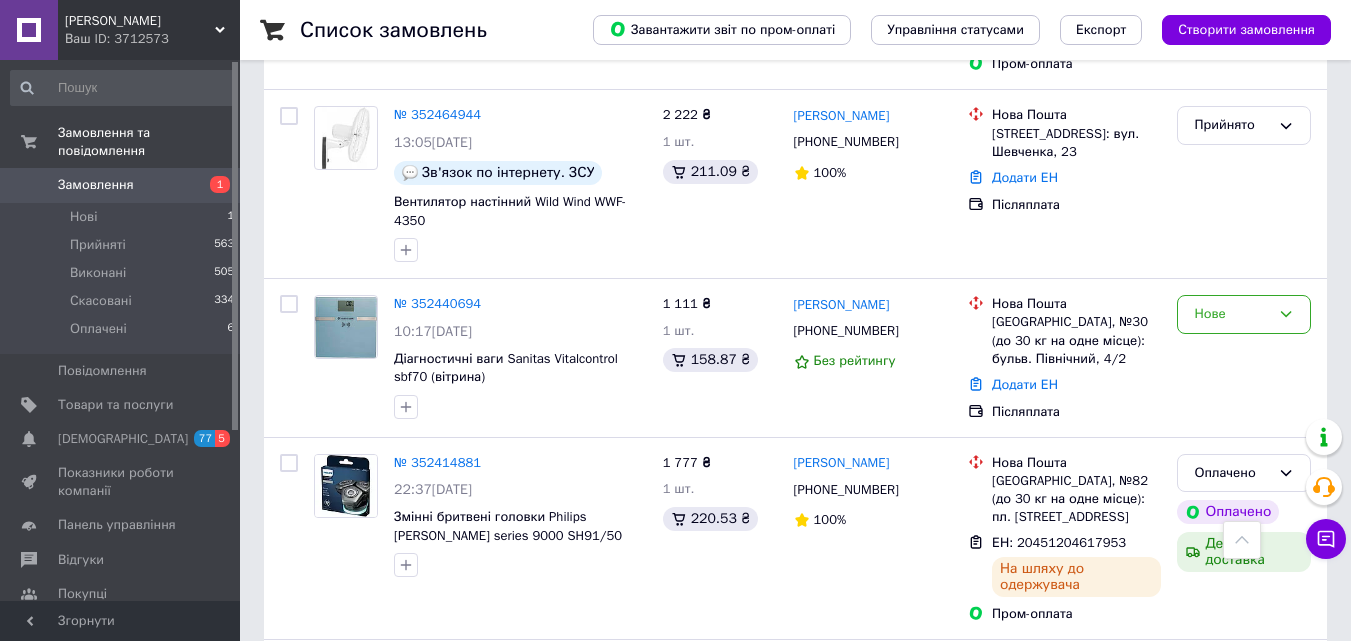 click on "Замовлення" at bounding box center (96, 185) 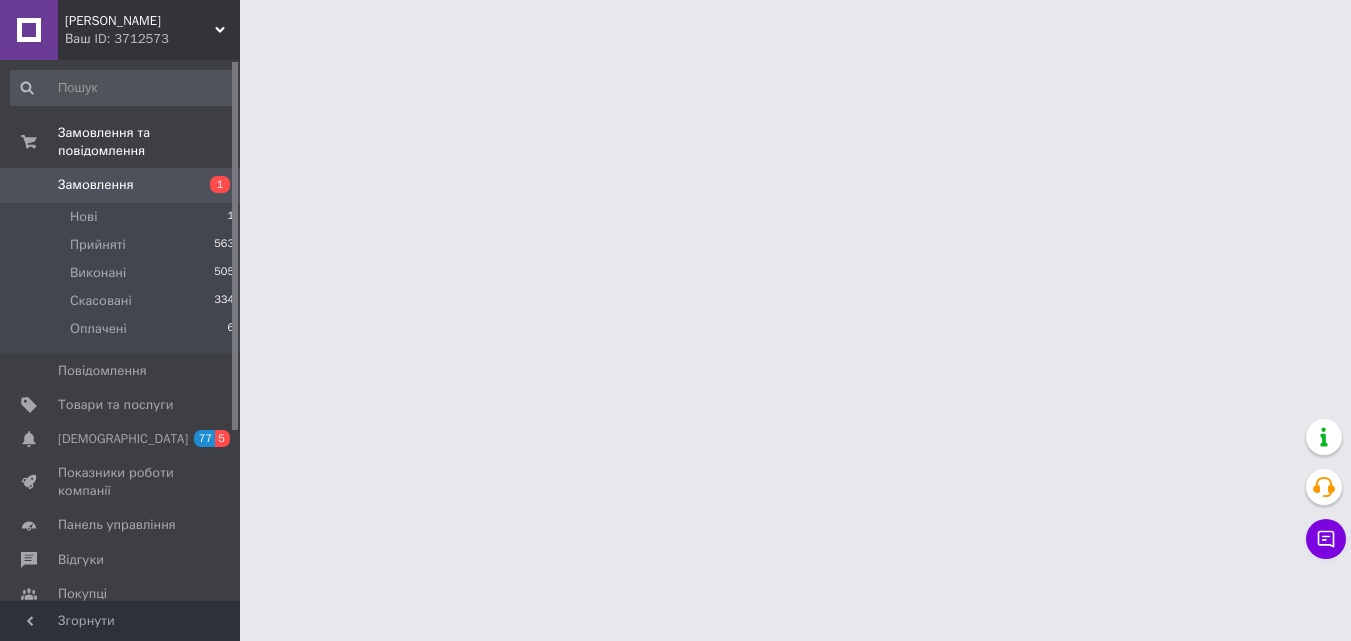 scroll, scrollTop: 0, scrollLeft: 0, axis: both 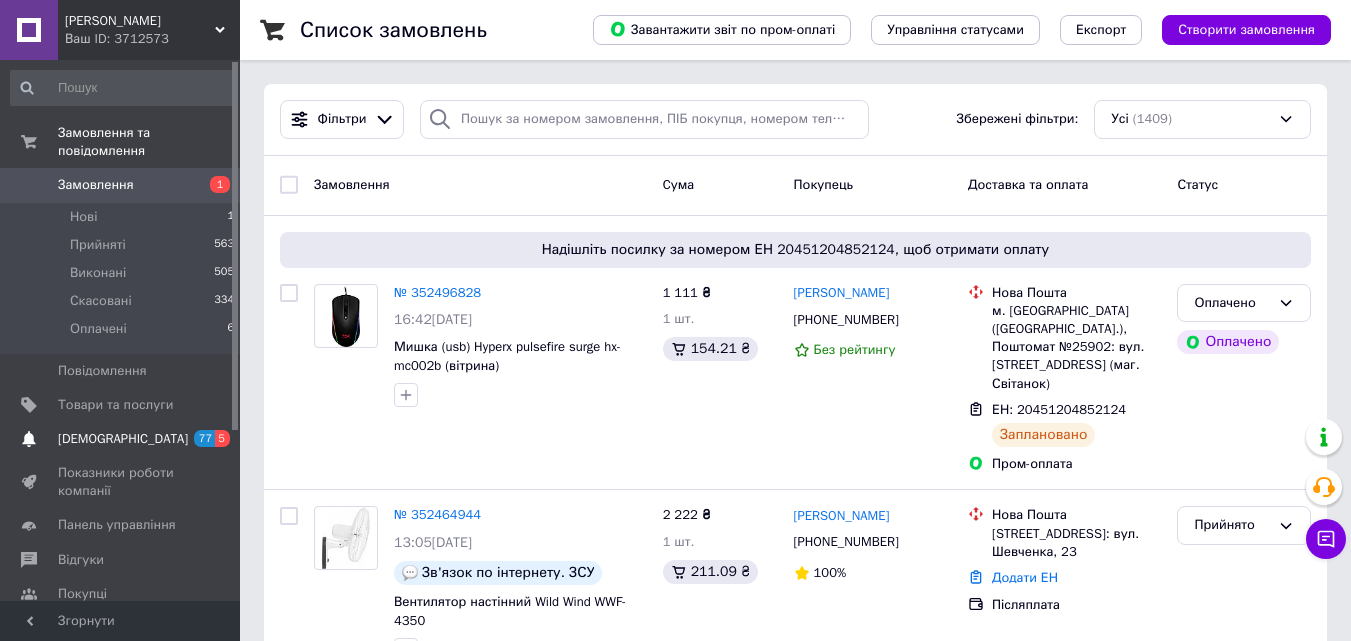 click on "[DEMOGRAPHIC_DATA]" at bounding box center [123, 439] 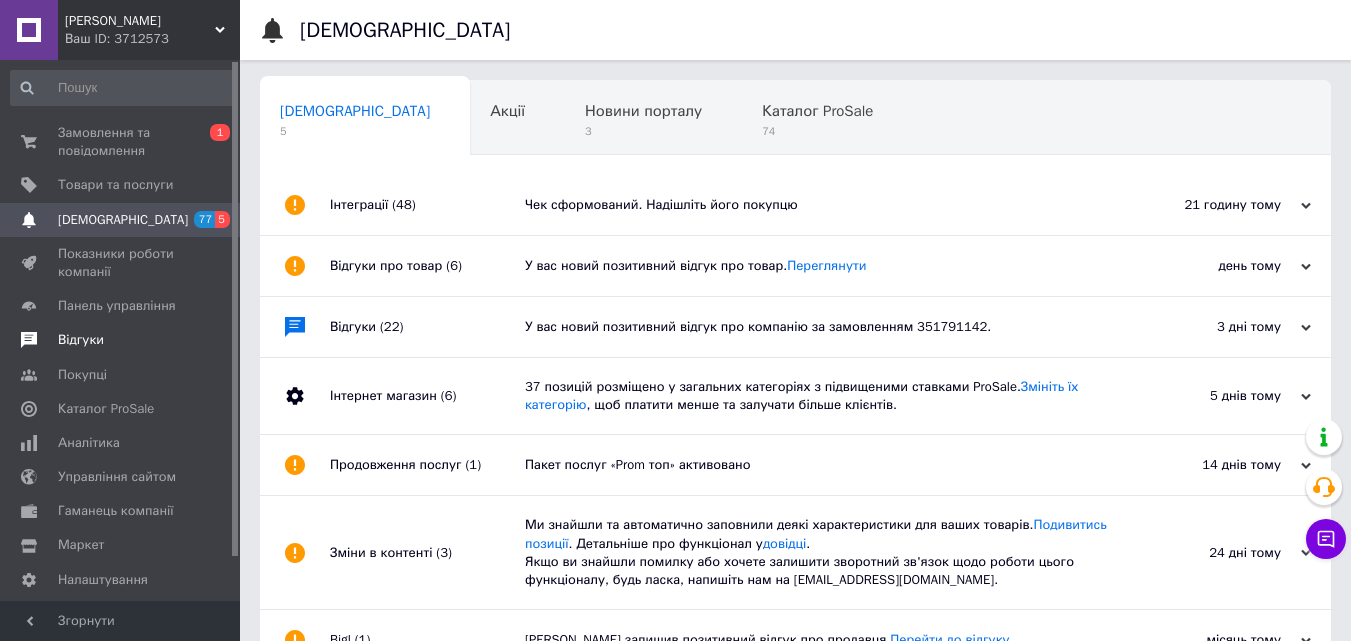 click on "Відгуки" at bounding box center (81, 340) 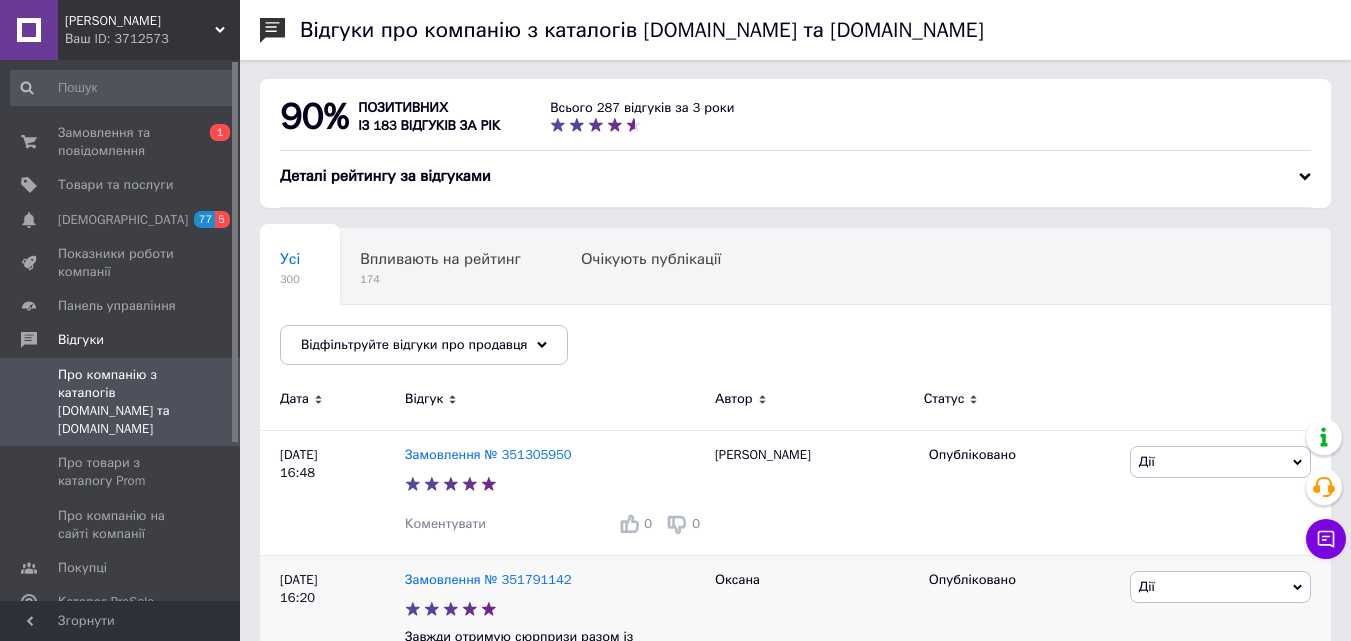 scroll, scrollTop: 0, scrollLeft: 0, axis: both 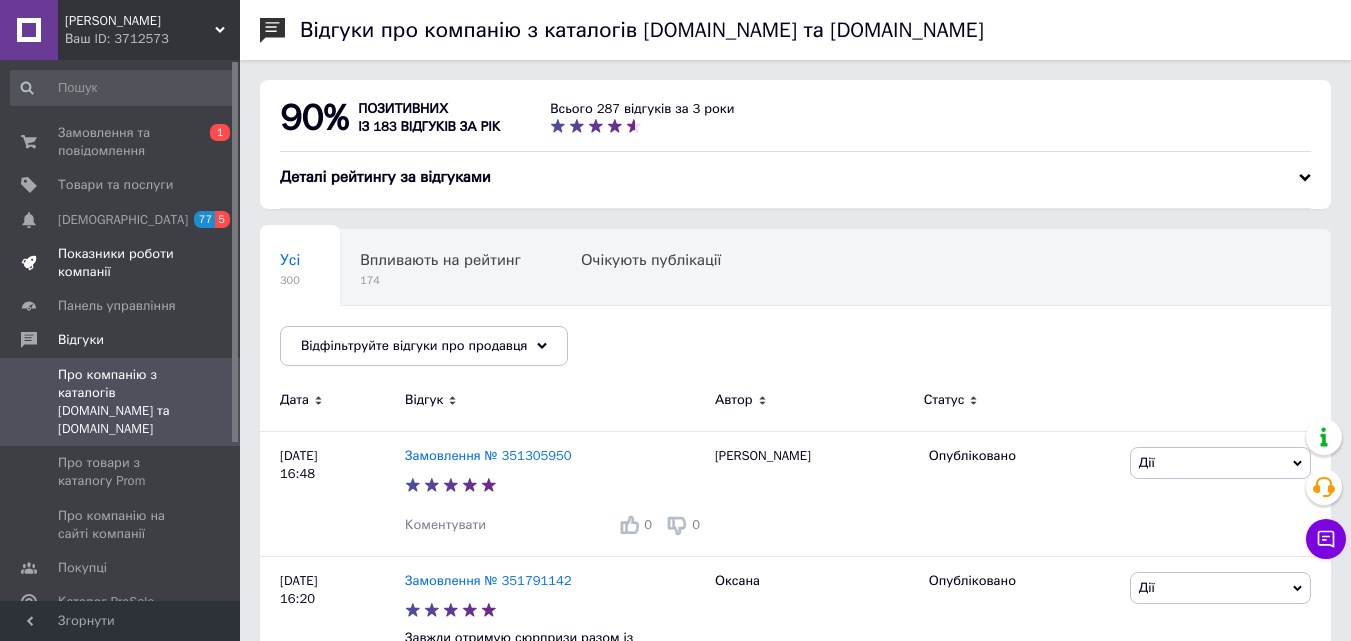 click on "Показники роботи компанії" at bounding box center [121, 263] 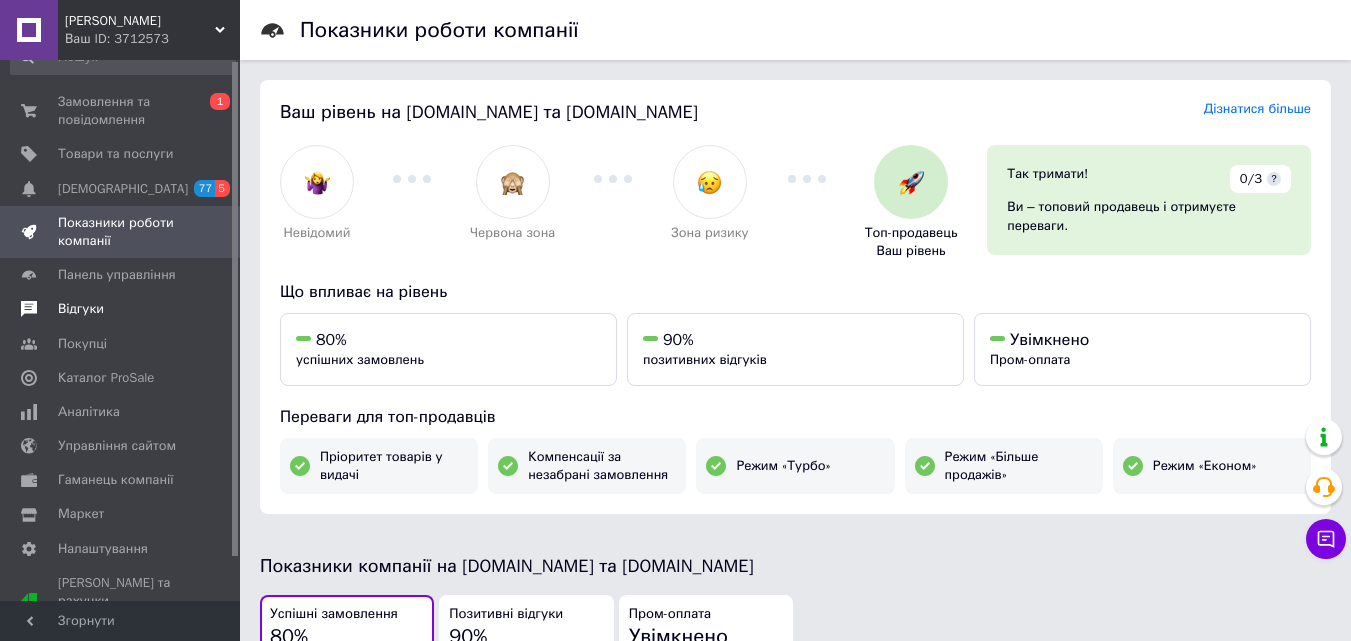 scroll, scrollTop: 48, scrollLeft: 0, axis: vertical 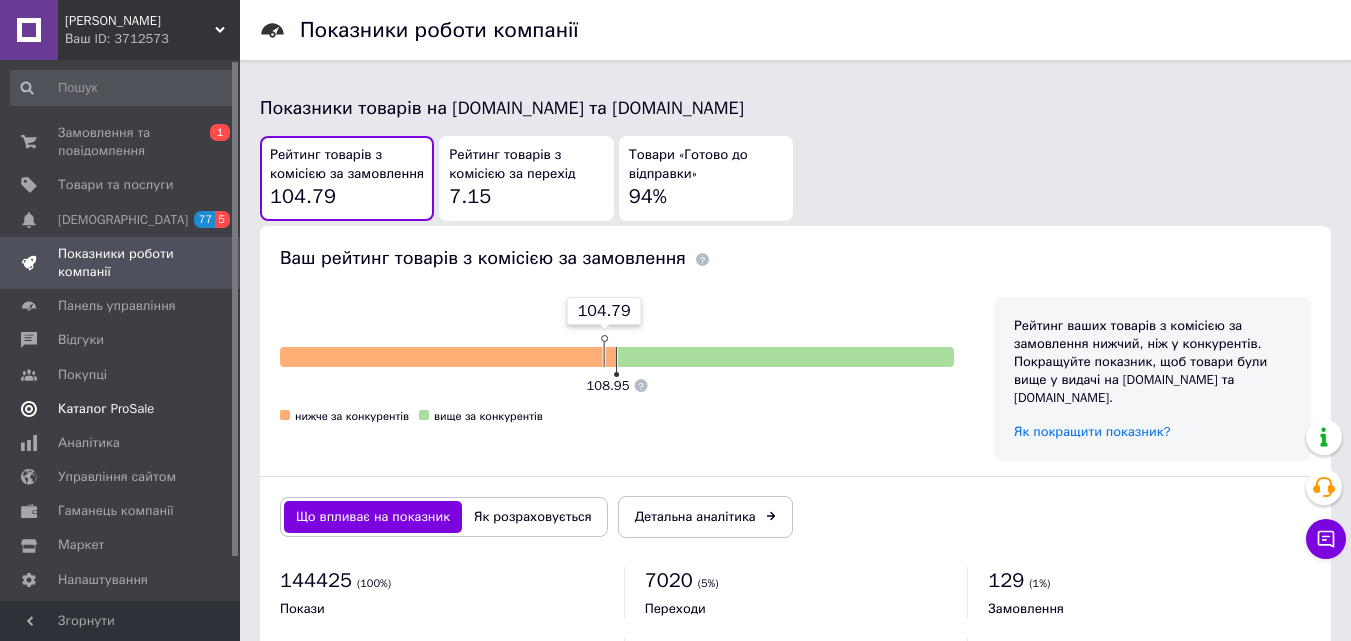 click on "Каталог ProSale" at bounding box center [106, 409] 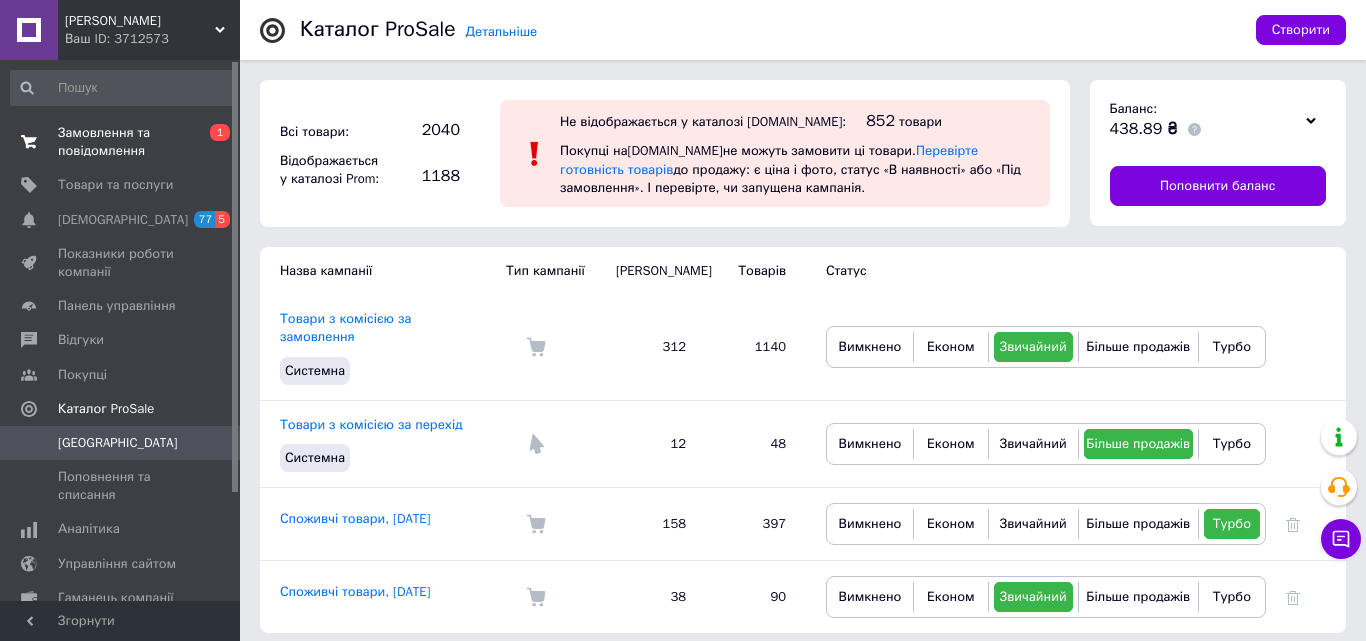 click on "Замовлення та повідомлення" at bounding box center [121, 142] 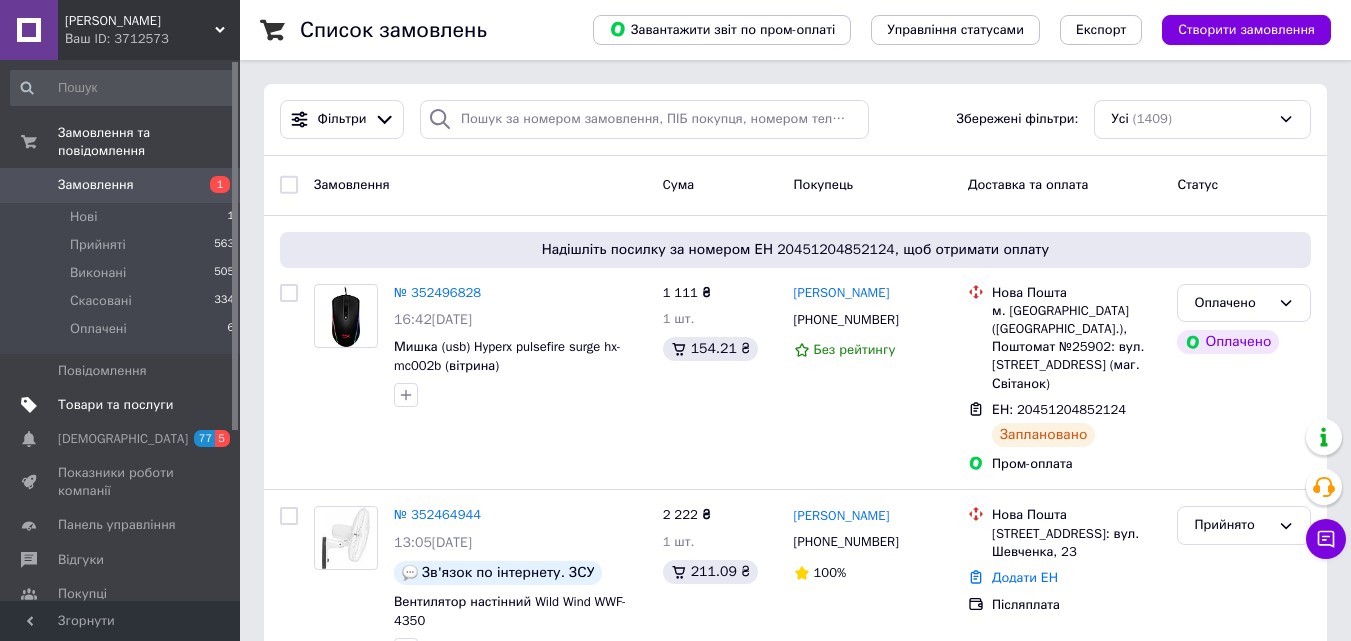 click on "Товари та послуги" at bounding box center (115, 405) 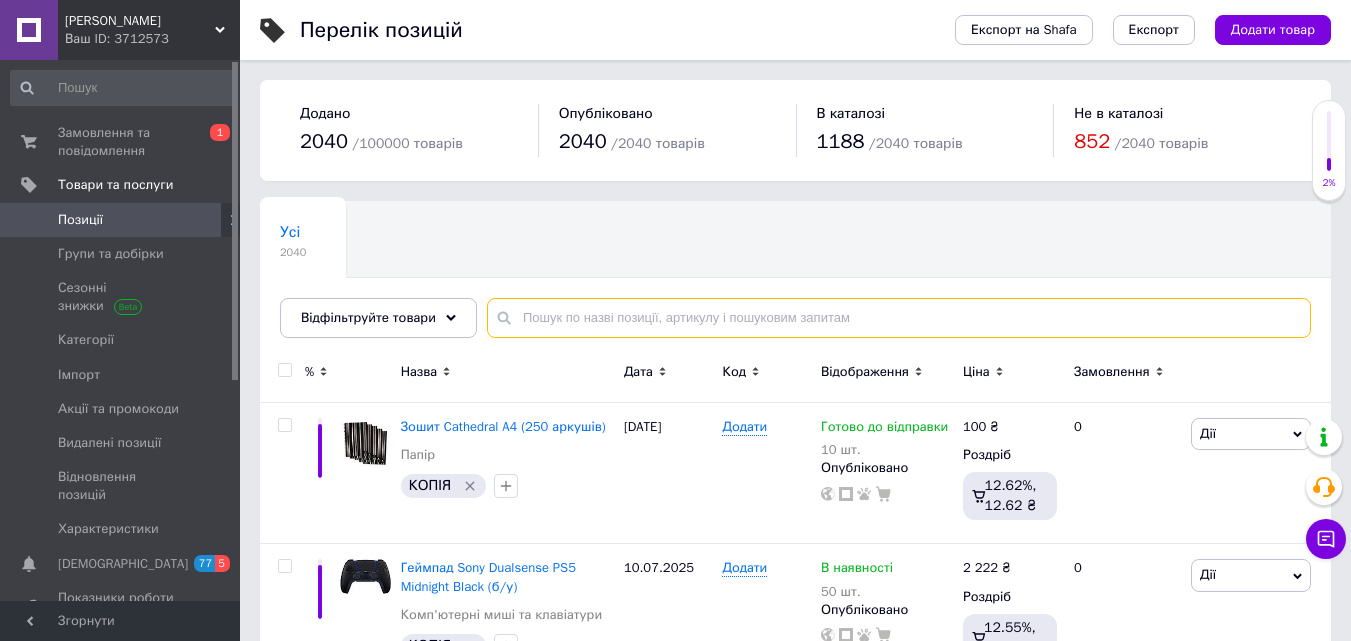 click at bounding box center (899, 318) 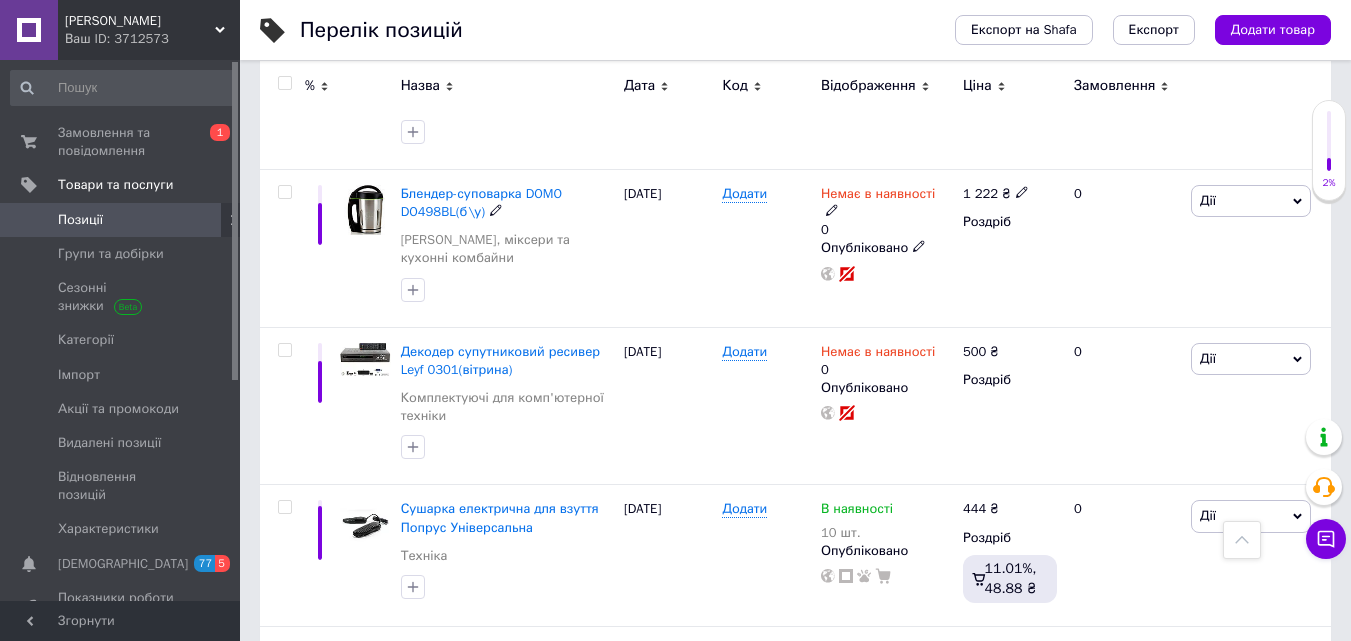 scroll, scrollTop: 1400, scrollLeft: 0, axis: vertical 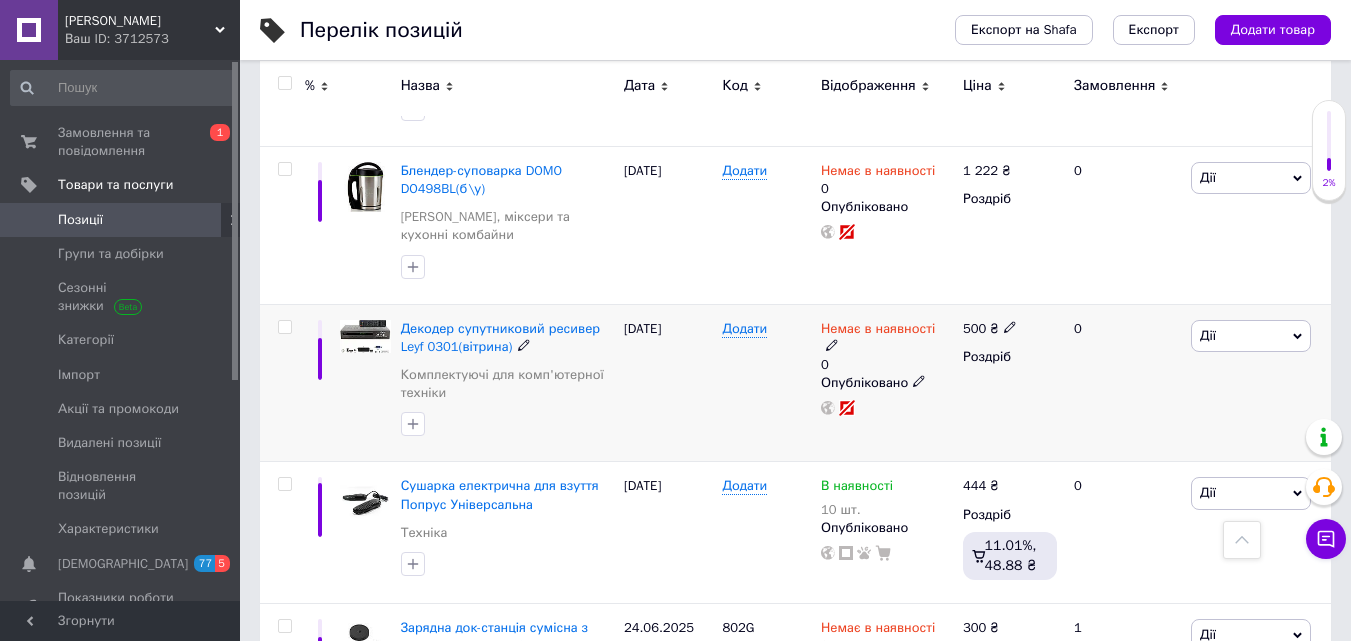 type on "сумк" 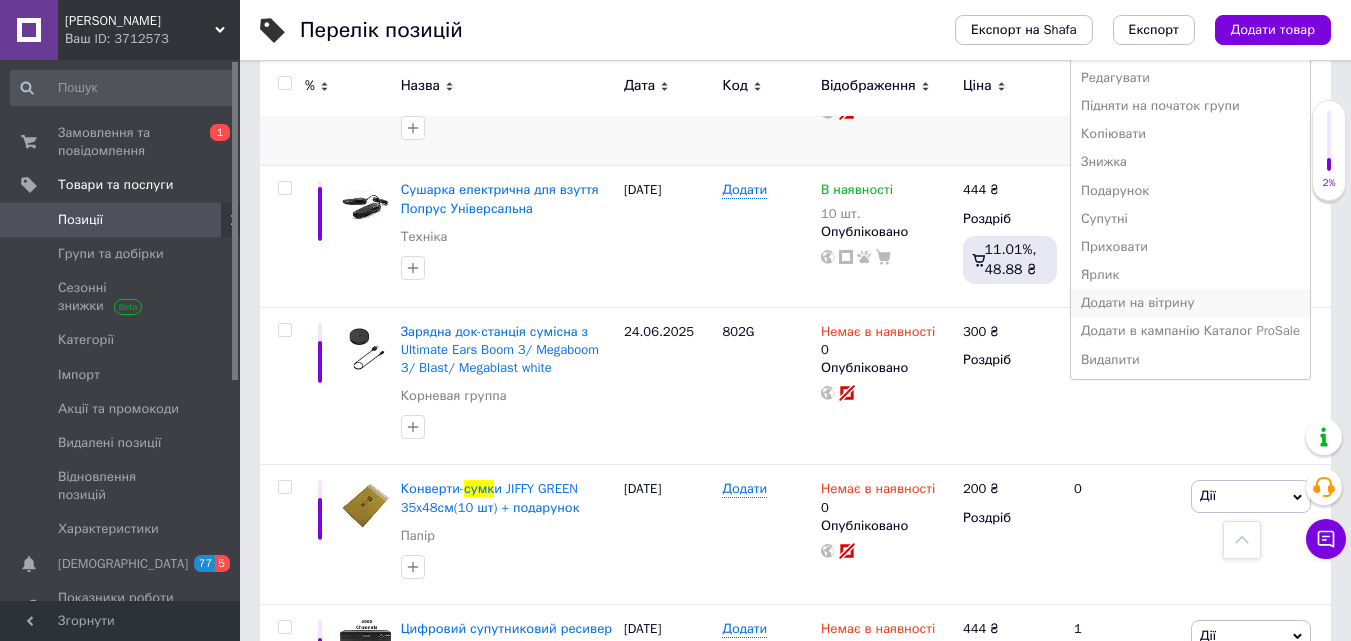 scroll, scrollTop: 1700, scrollLeft: 0, axis: vertical 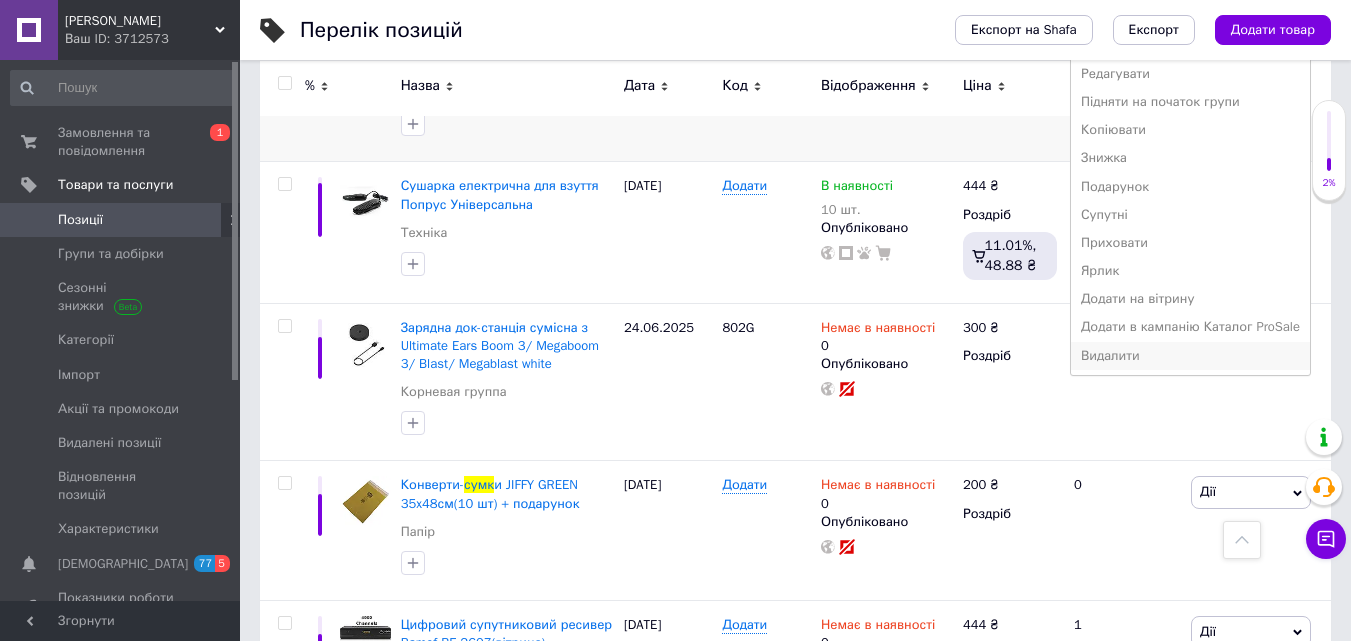click on "Видалити" at bounding box center (1190, 356) 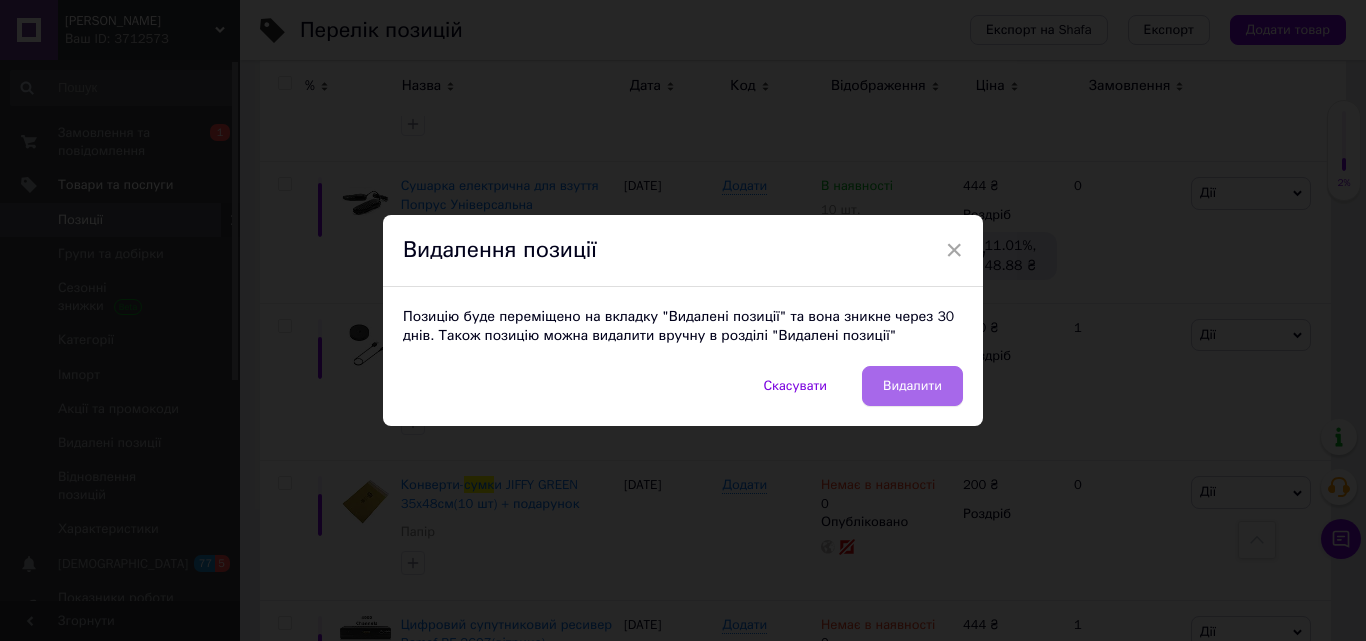 click on "Видалити" at bounding box center [912, 386] 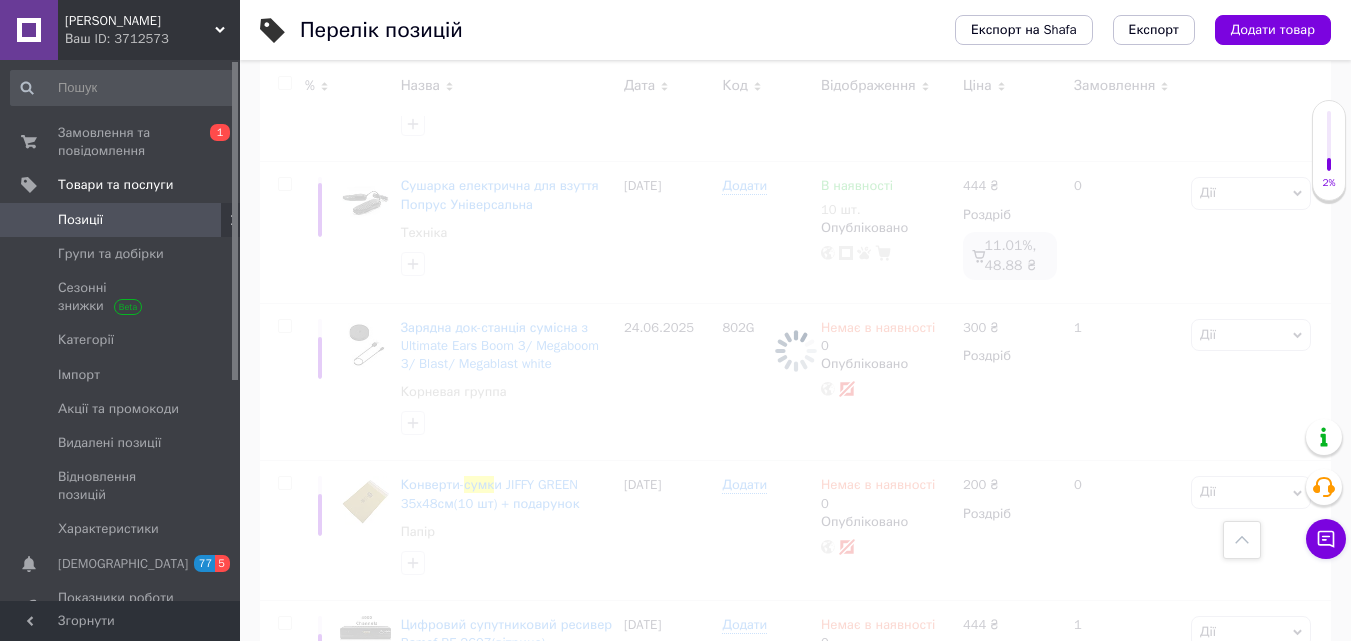 scroll, scrollTop: 486, scrollLeft: 0, axis: vertical 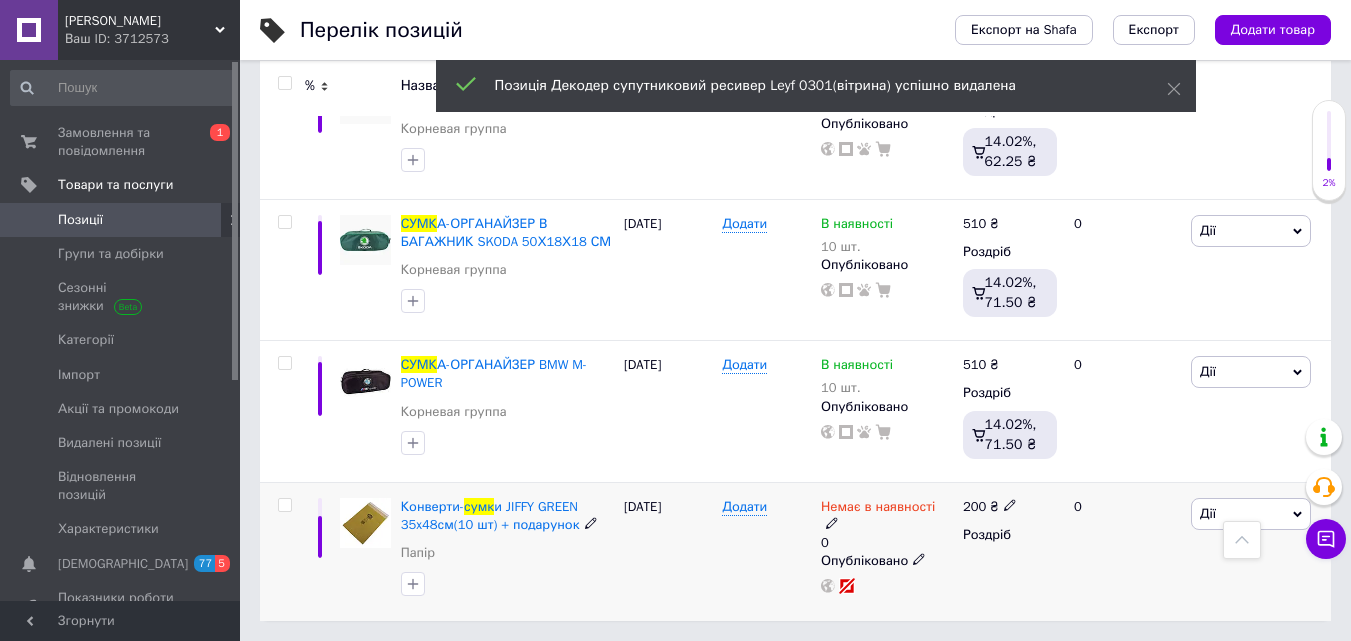 click on "Дії" at bounding box center [1251, 514] 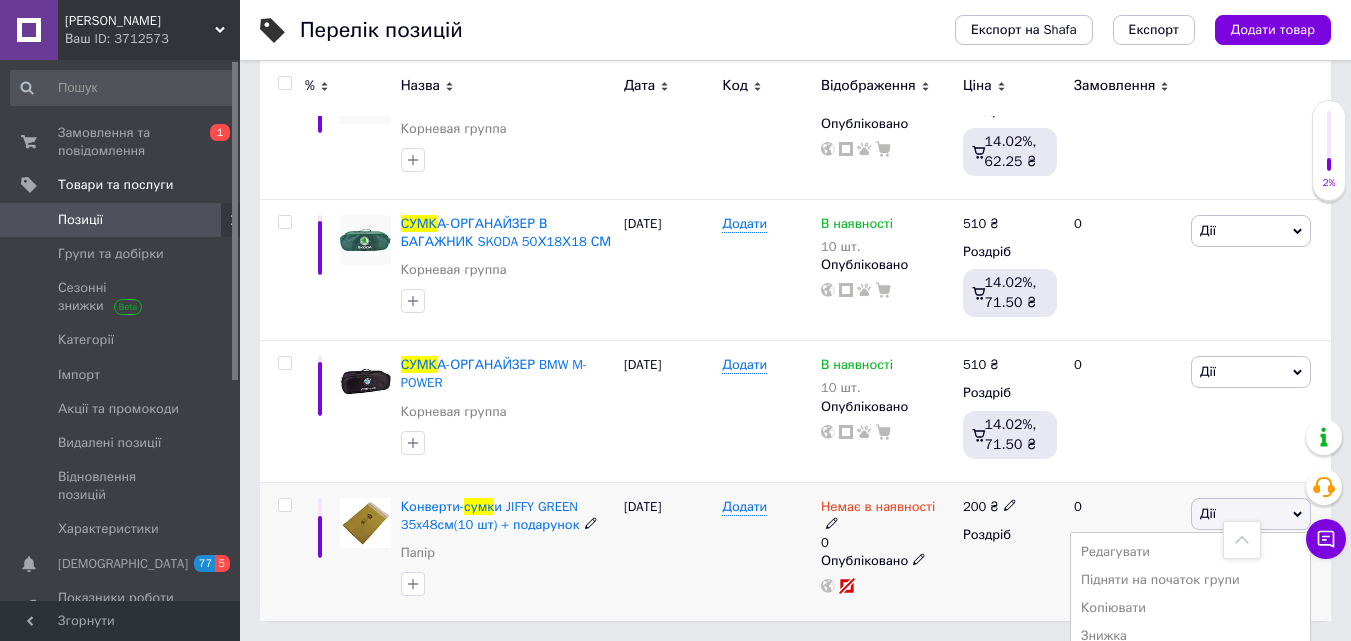 scroll, scrollTop: 699, scrollLeft: 0, axis: vertical 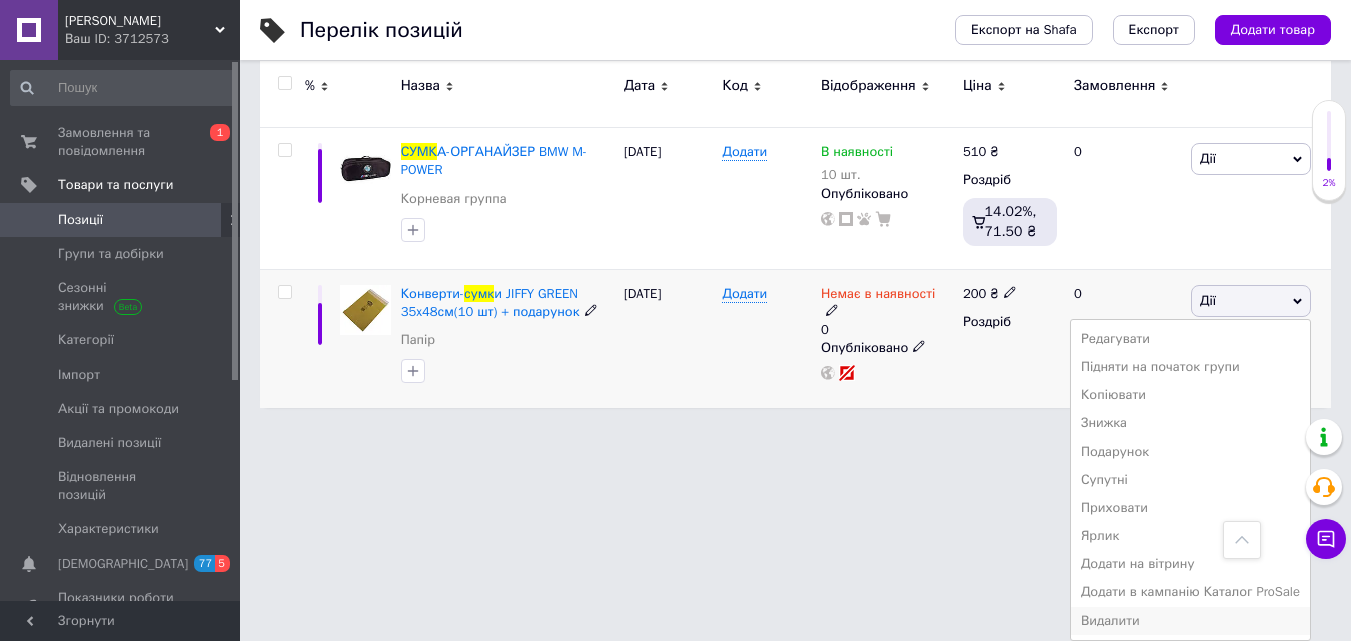 click on "Видалити" at bounding box center [1190, 621] 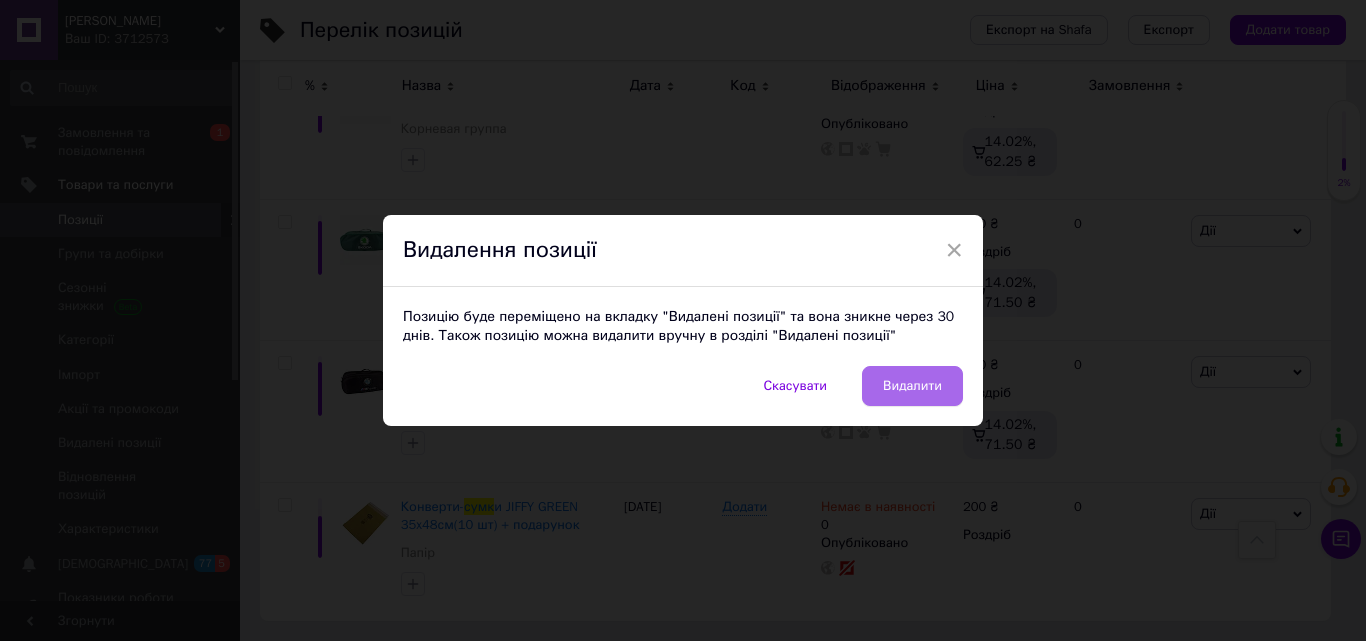 click on "Видалити" at bounding box center (912, 386) 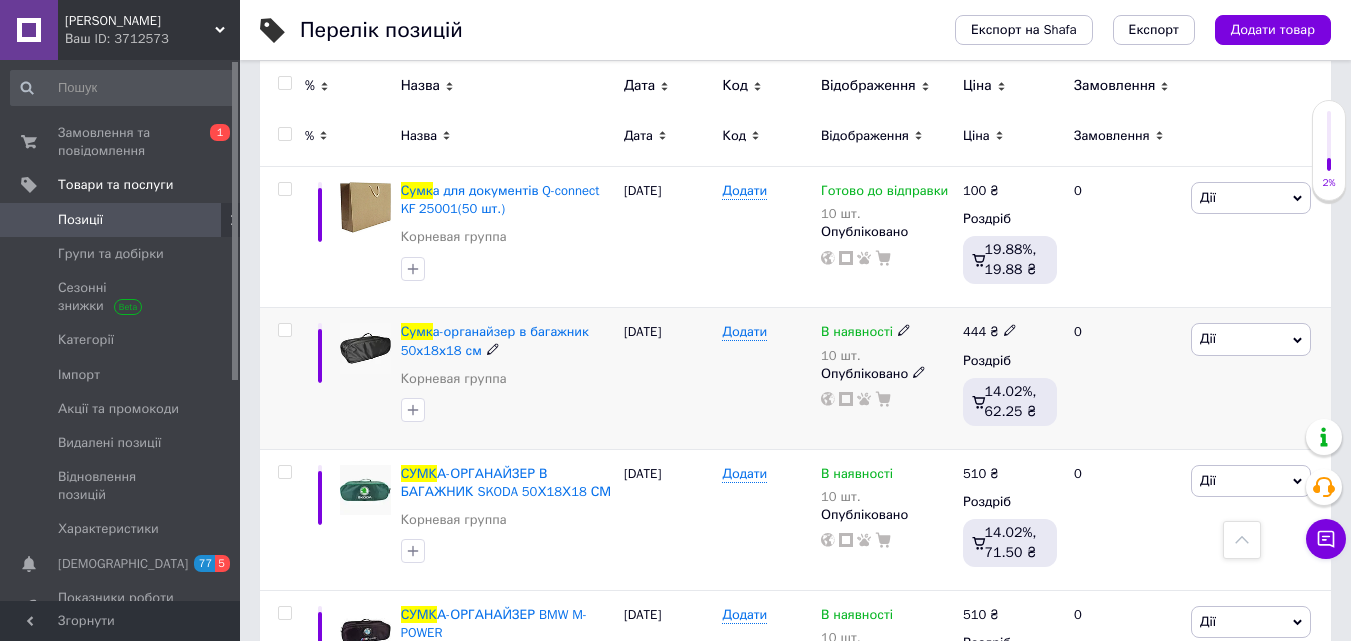 scroll, scrollTop: 147, scrollLeft: 0, axis: vertical 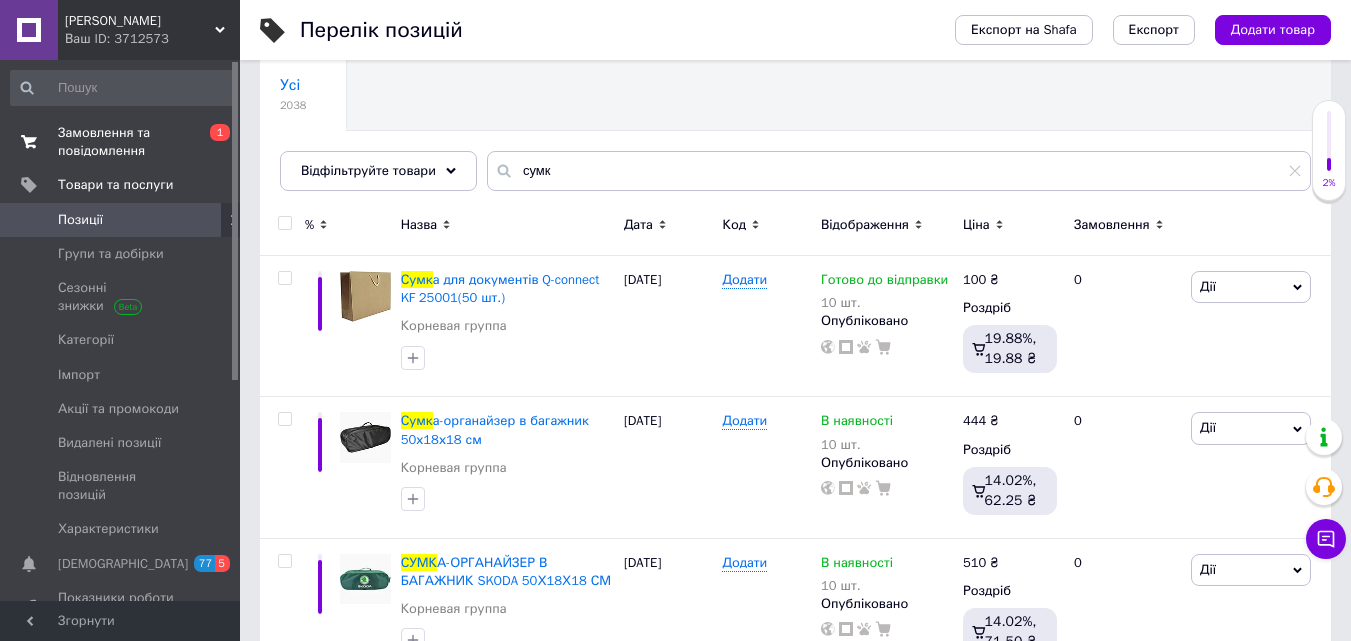 click on "Замовлення та повідомлення" at bounding box center [121, 142] 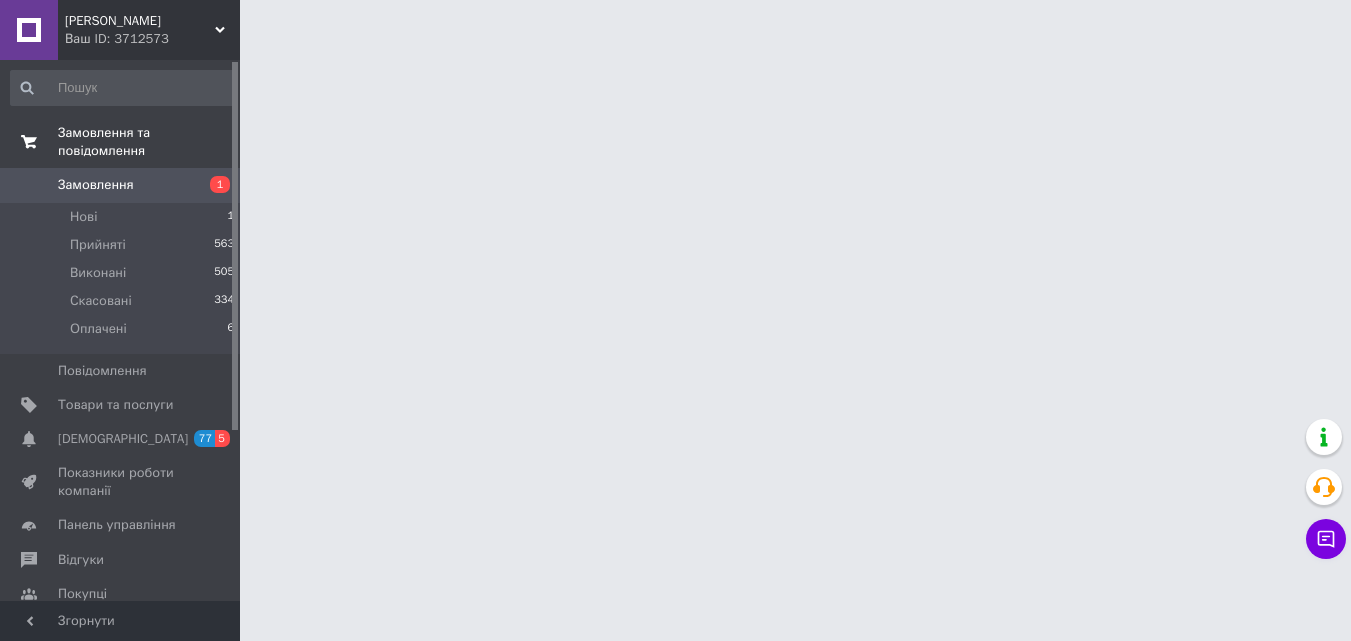 scroll, scrollTop: 0, scrollLeft: 0, axis: both 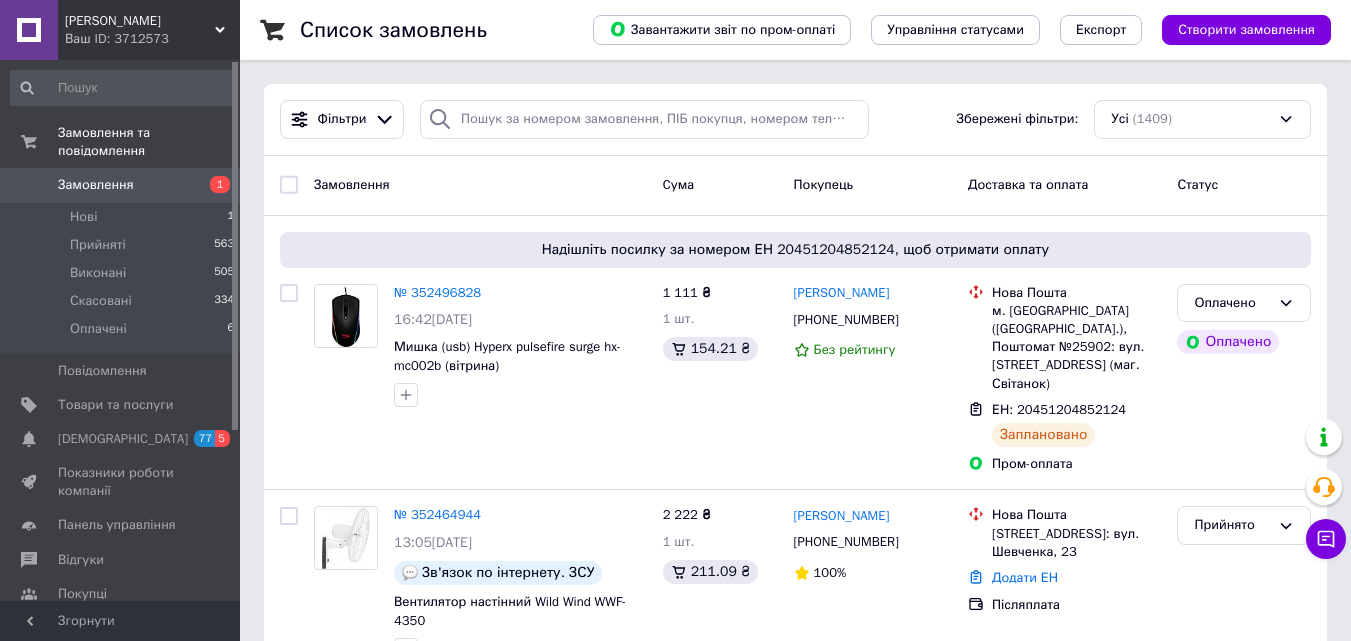 click on "Замовлення" at bounding box center [96, 185] 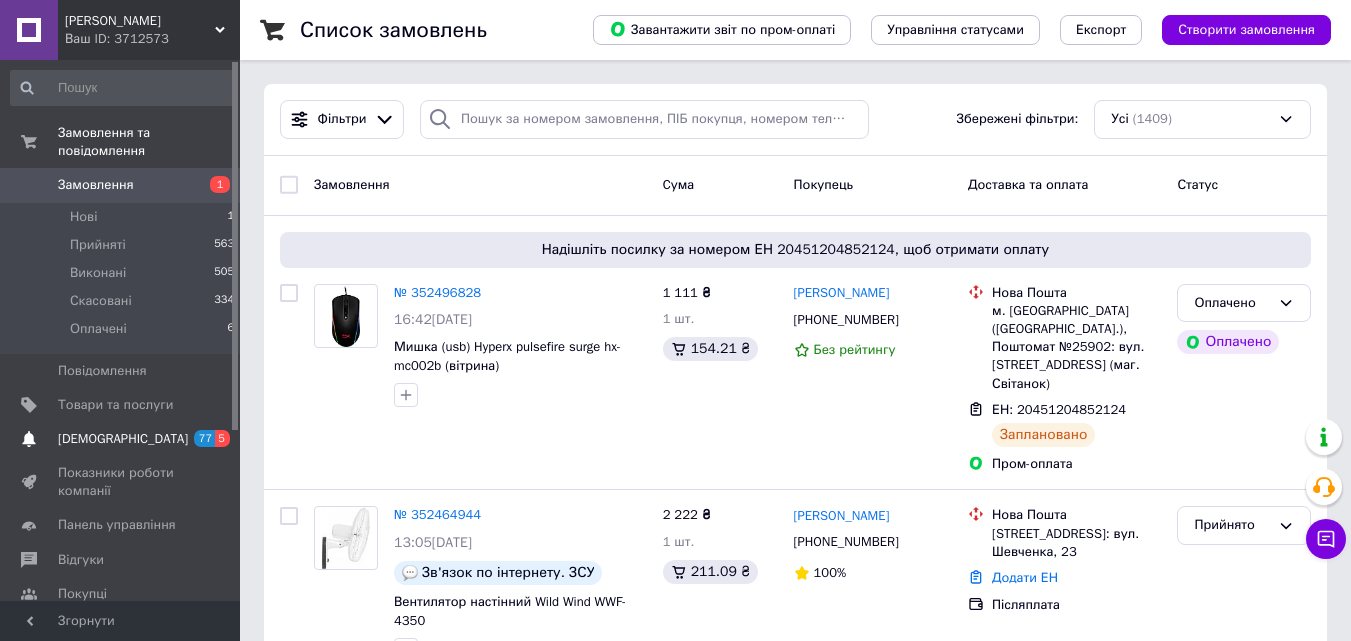 click on "[DEMOGRAPHIC_DATA]" at bounding box center [123, 439] 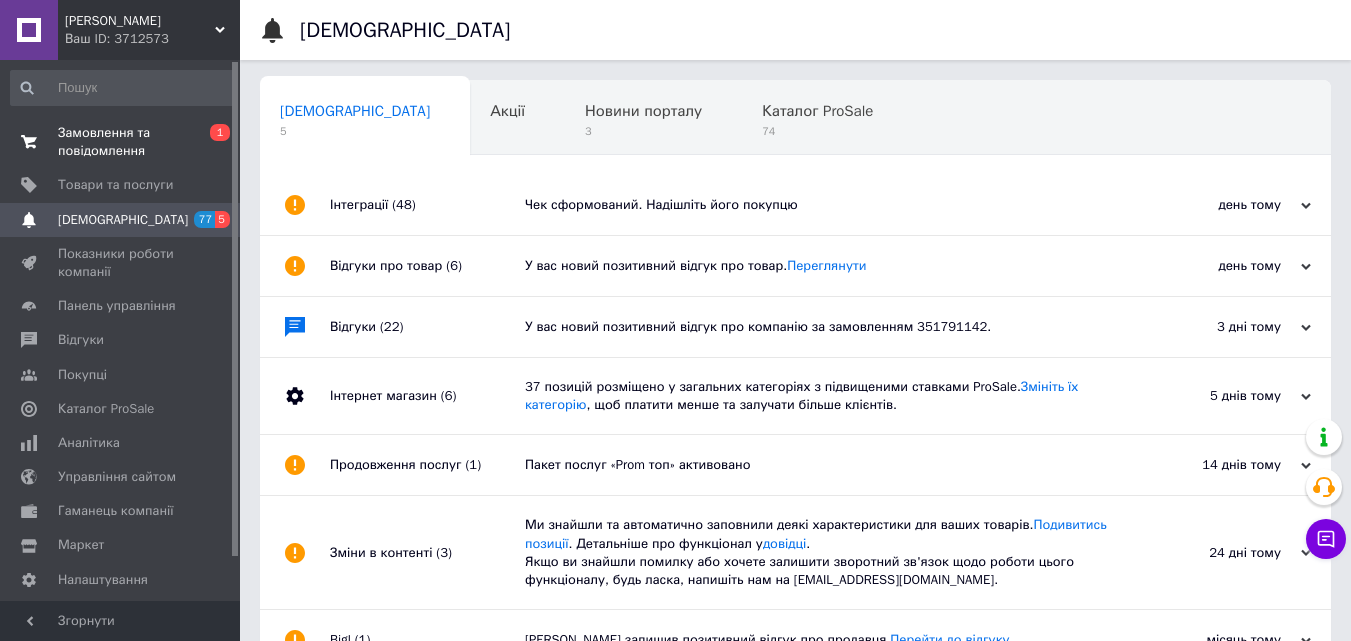 click on "Замовлення та повідомлення" at bounding box center (121, 142) 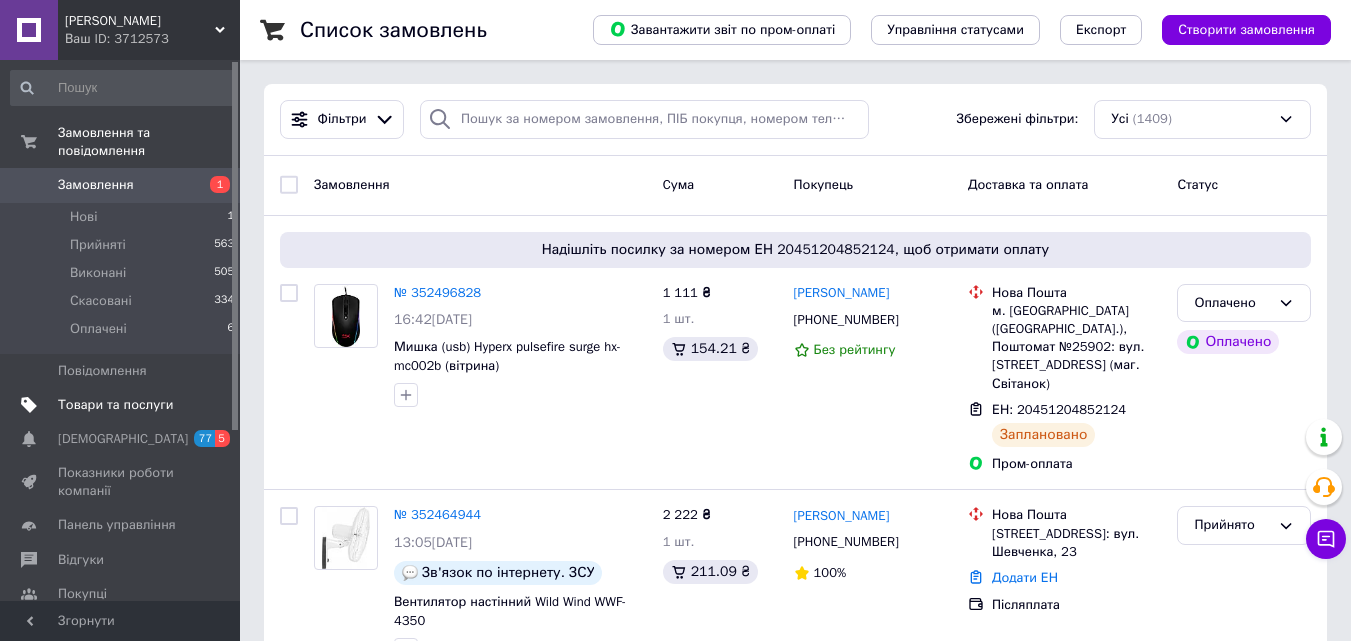click on "Товари та послуги" at bounding box center (115, 405) 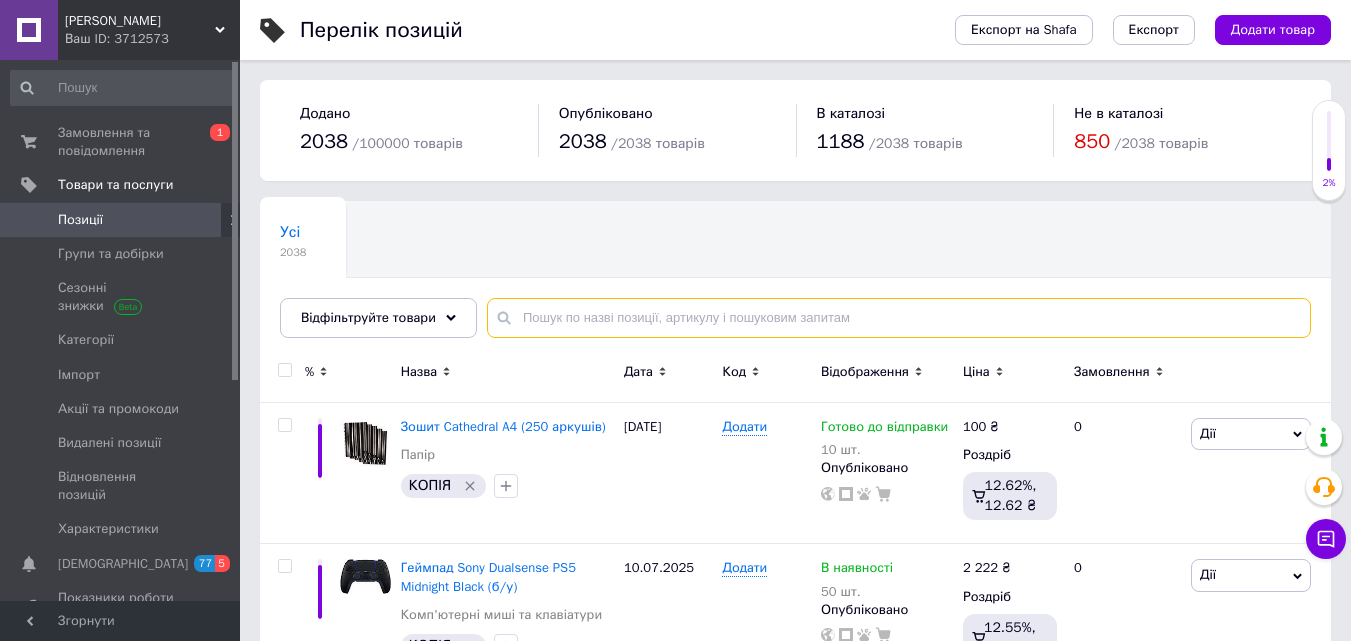 click at bounding box center (899, 318) 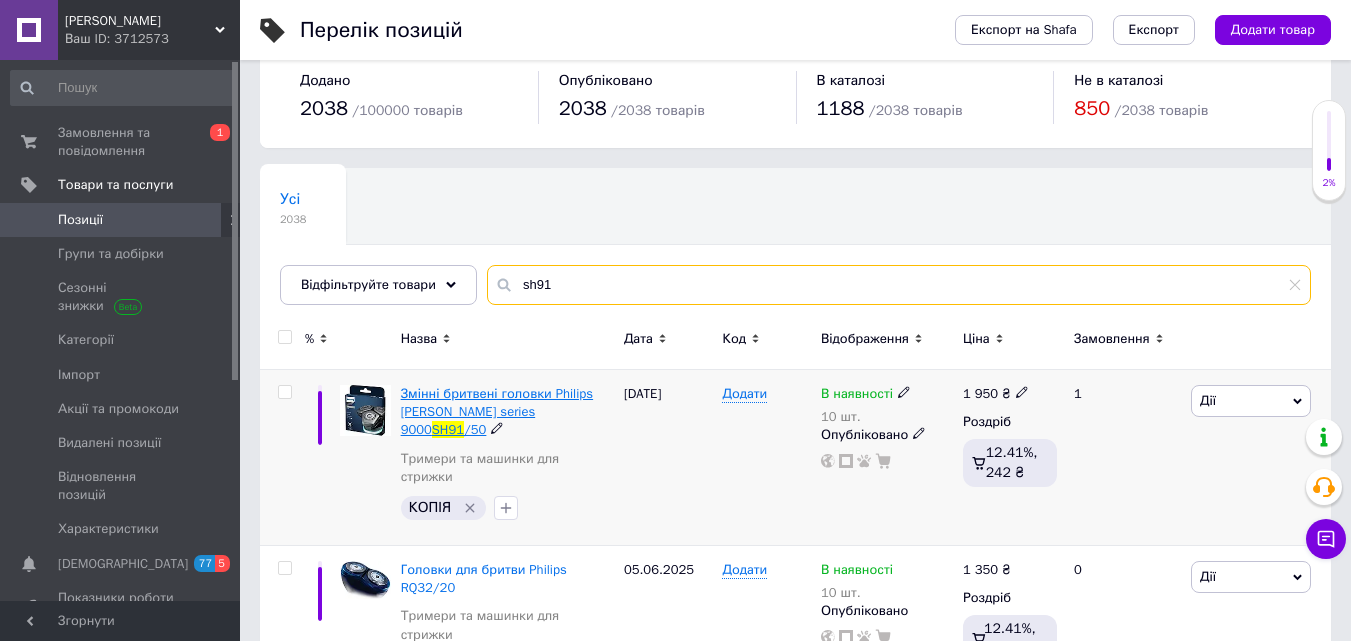 scroll, scrollTop: 64, scrollLeft: 0, axis: vertical 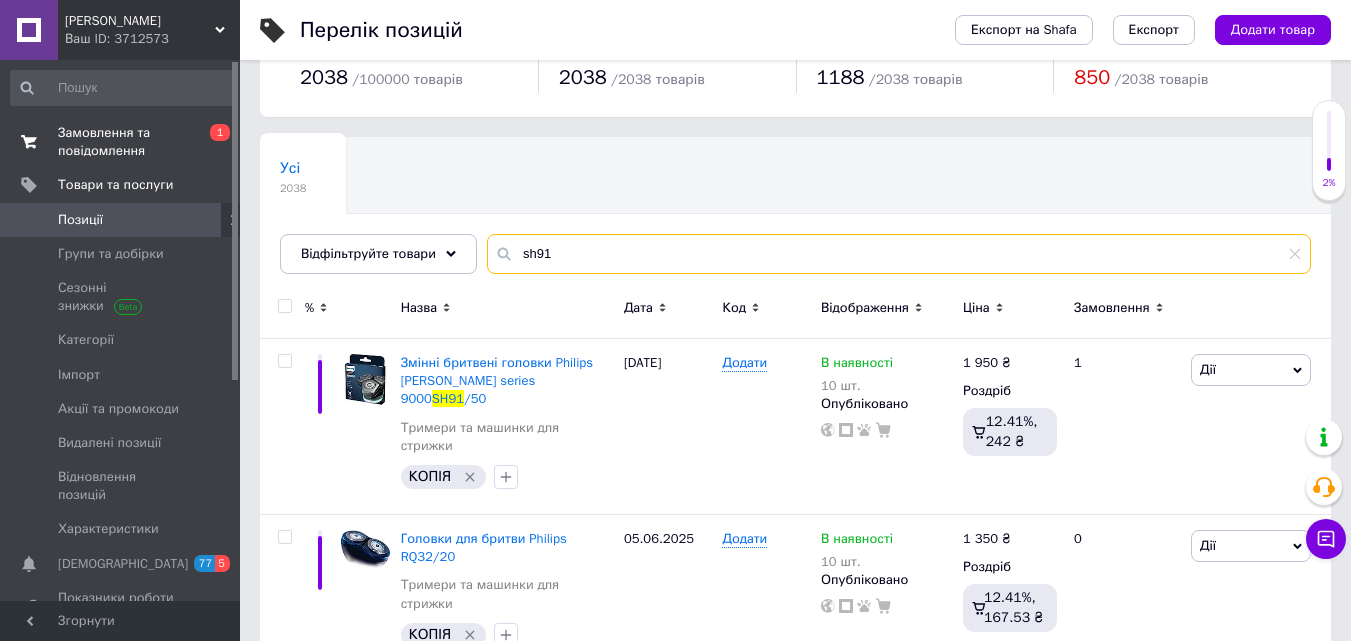 type on "sh91" 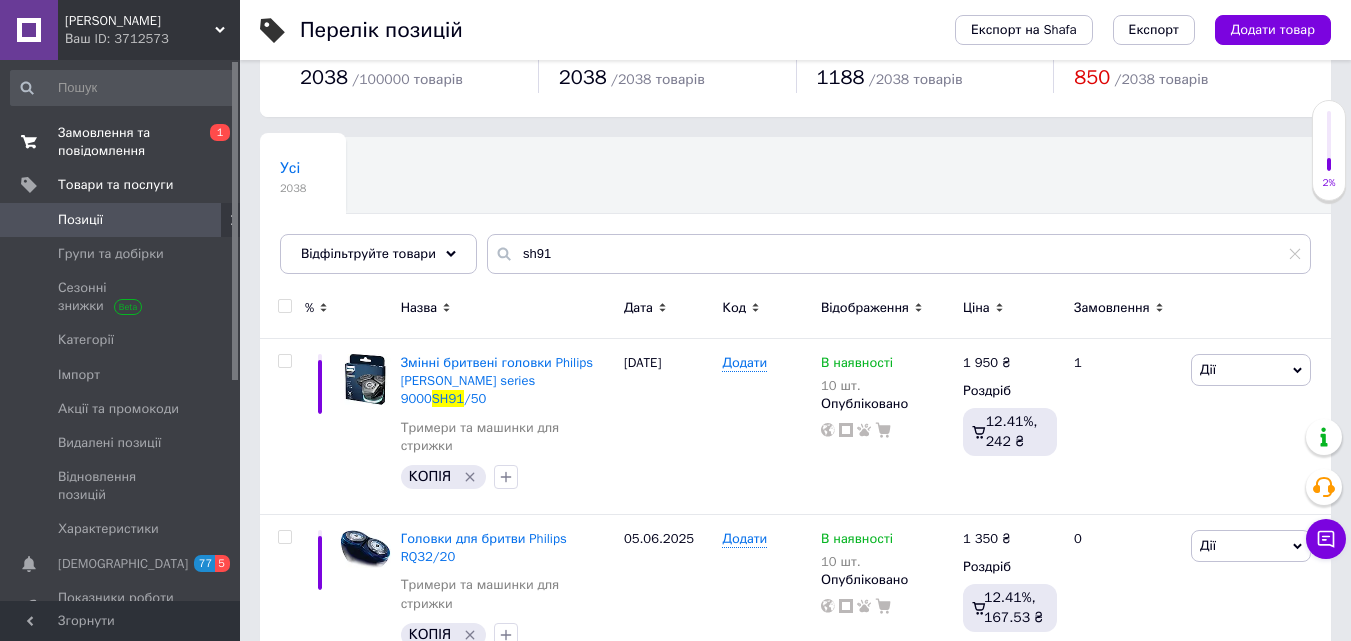 click on "Замовлення та повідомлення" at bounding box center [121, 142] 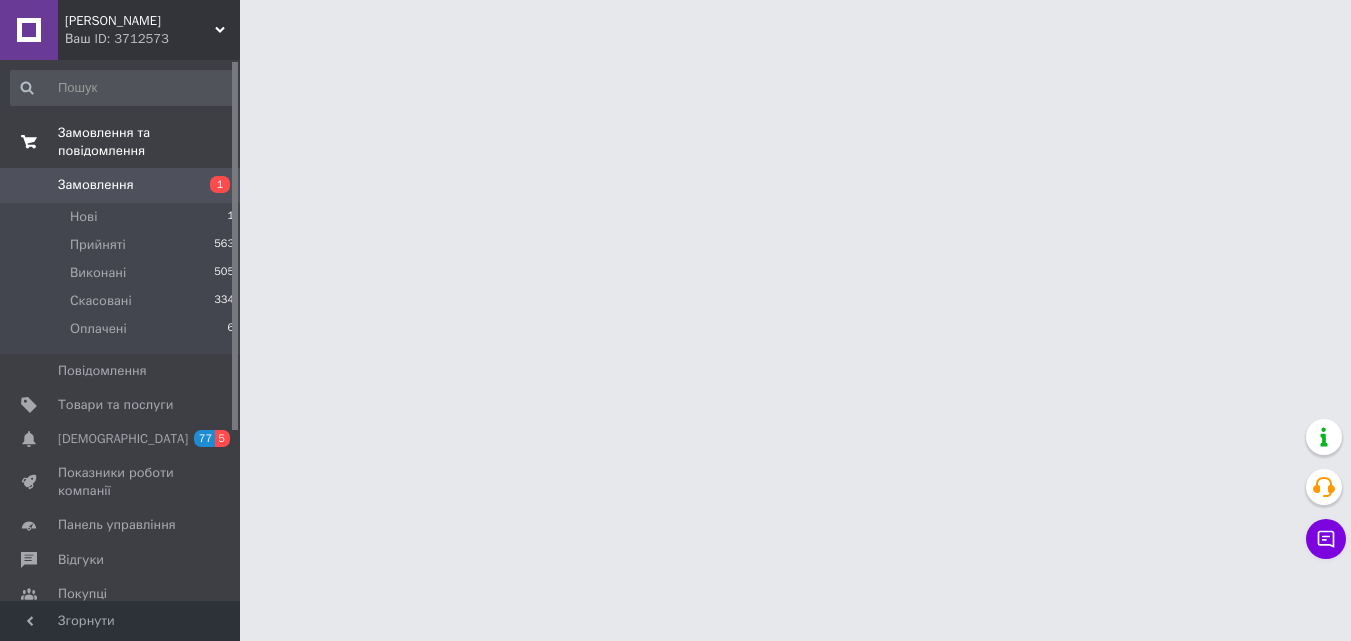 scroll, scrollTop: 0, scrollLeft: 0, axis: both 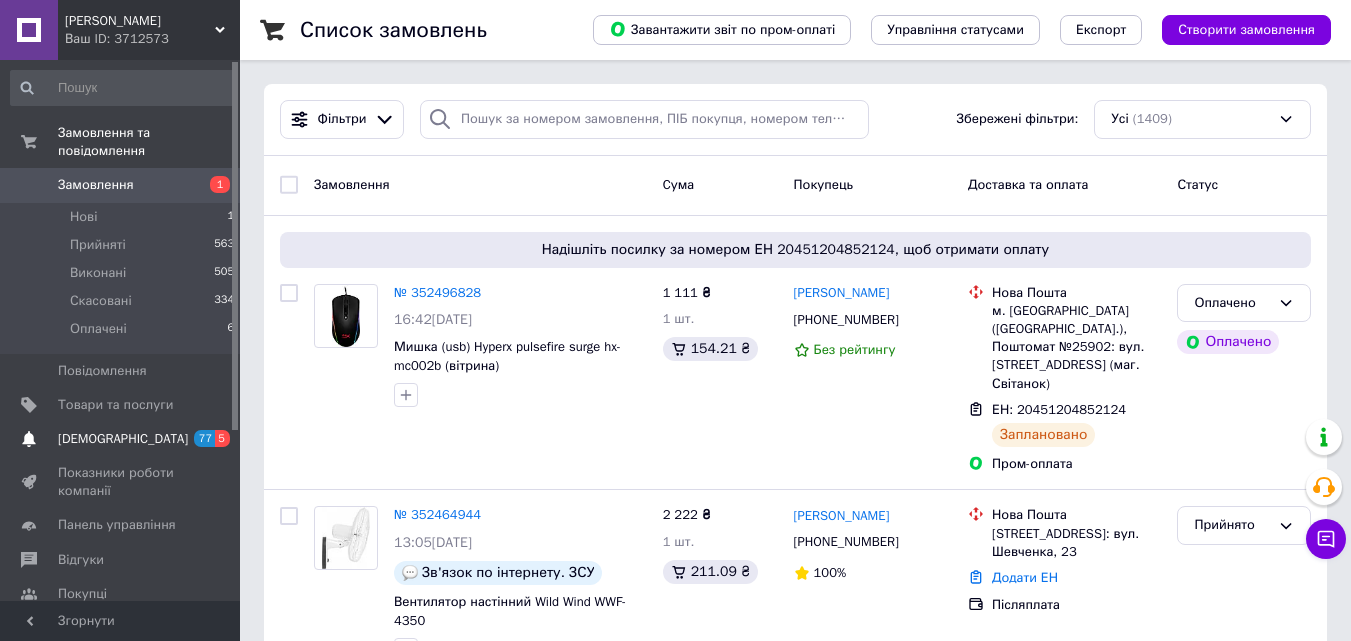 click on "[DEMOGRAPHIC_DATA]" at bounding box center [123, 439] 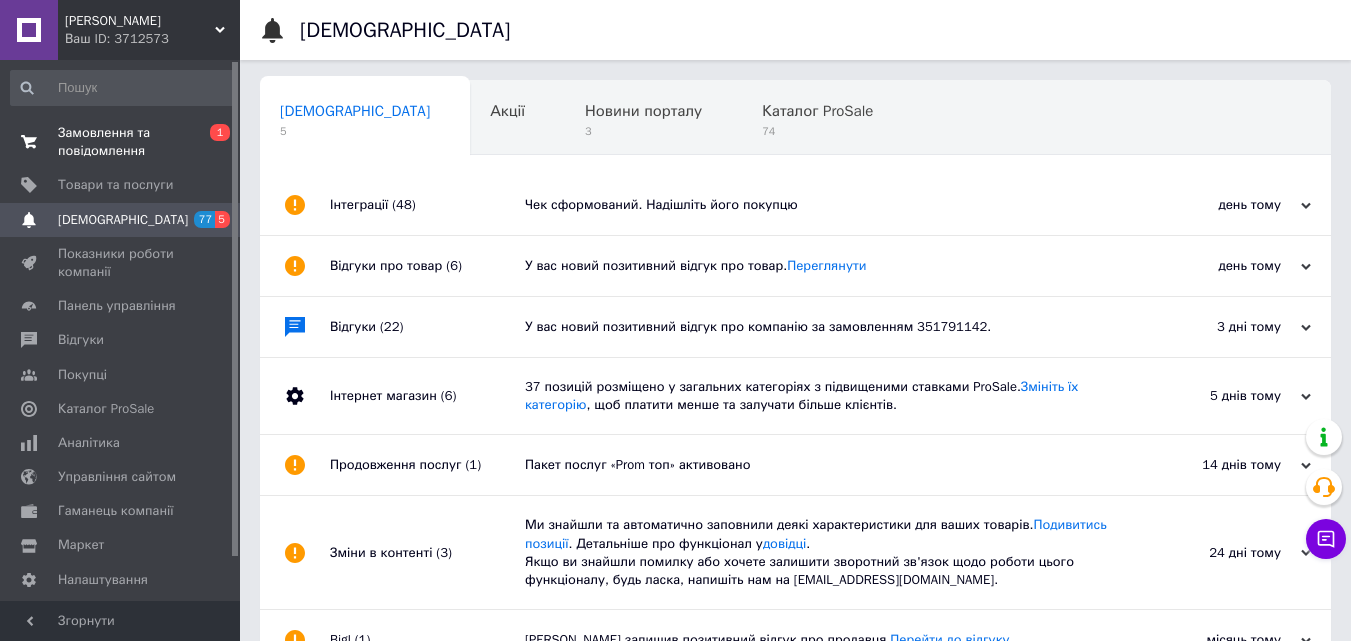 click on "Замовлення та повідомлення" at bounding box center [121, 142] 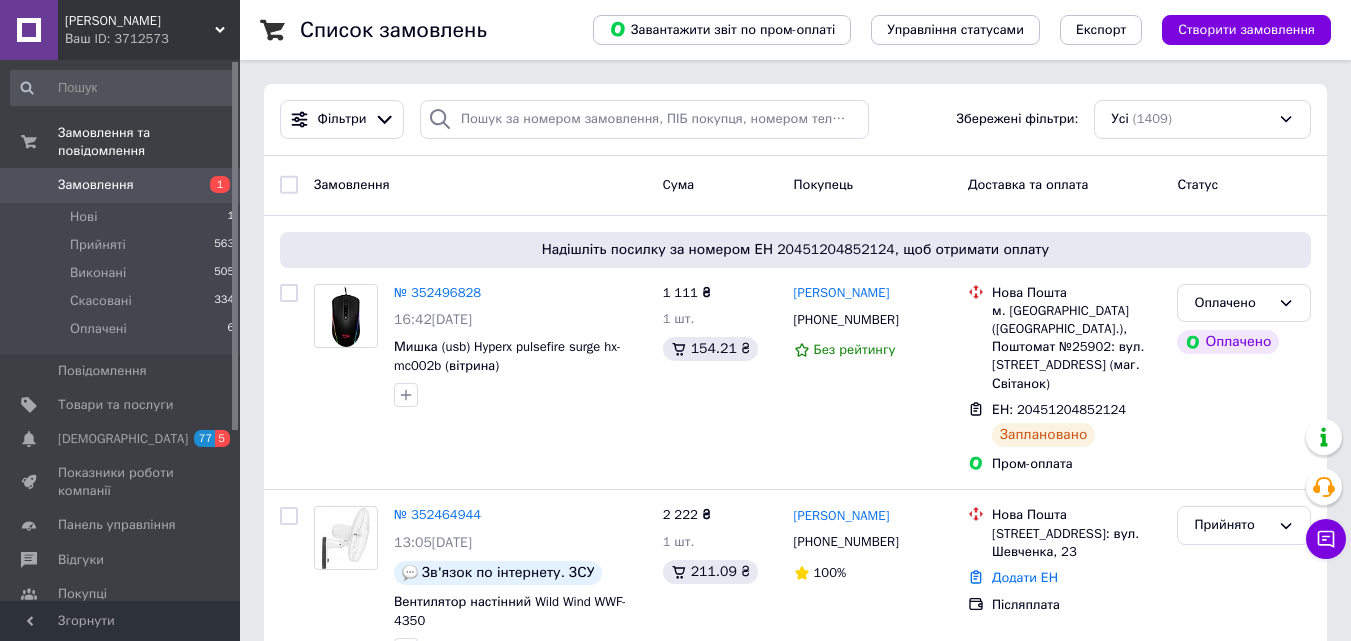 click on "Замовлення" at bounding box center (96, 185) 